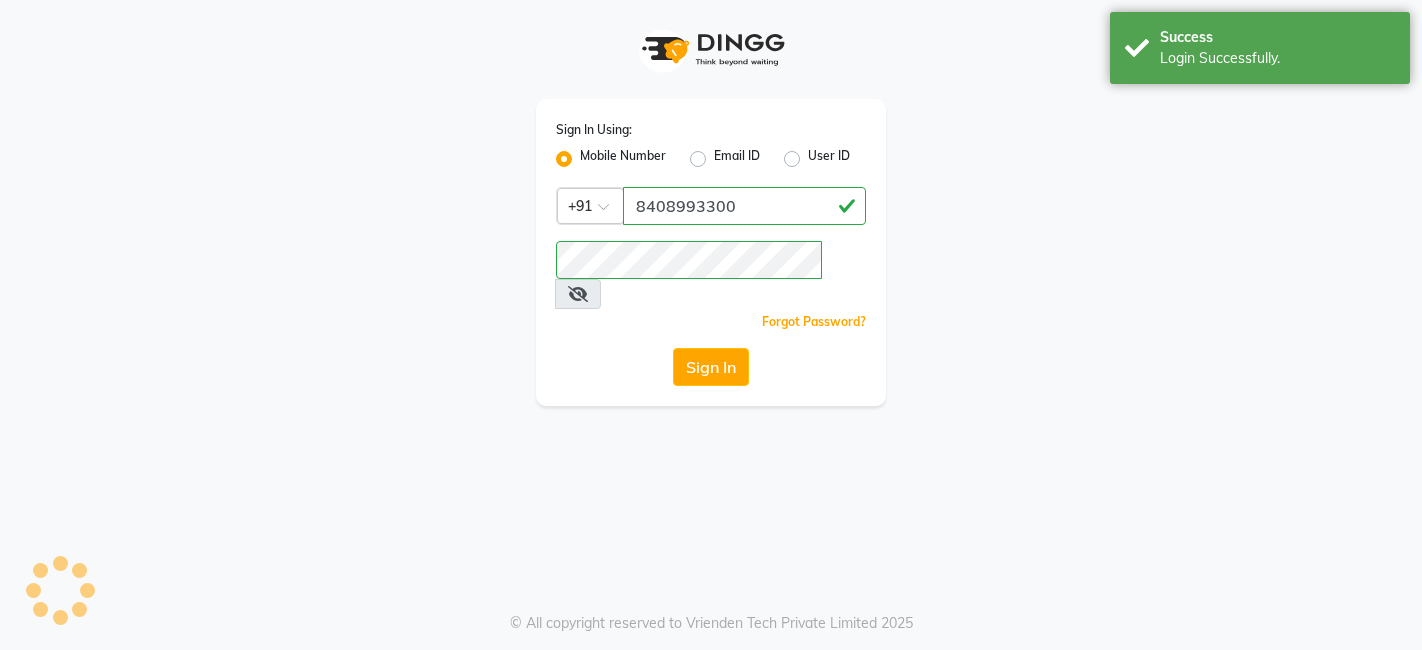 scroll, scrollTop: 0, scrollLeft: 0, axis: both 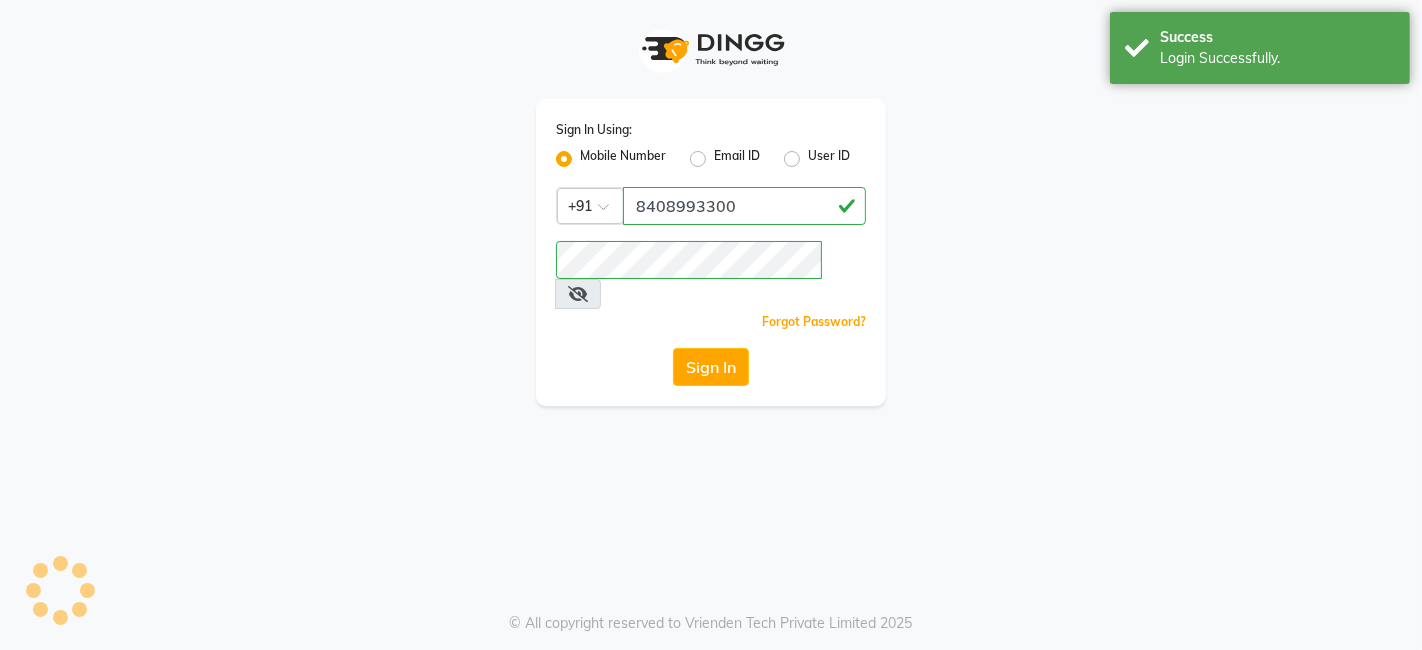 select on "service" 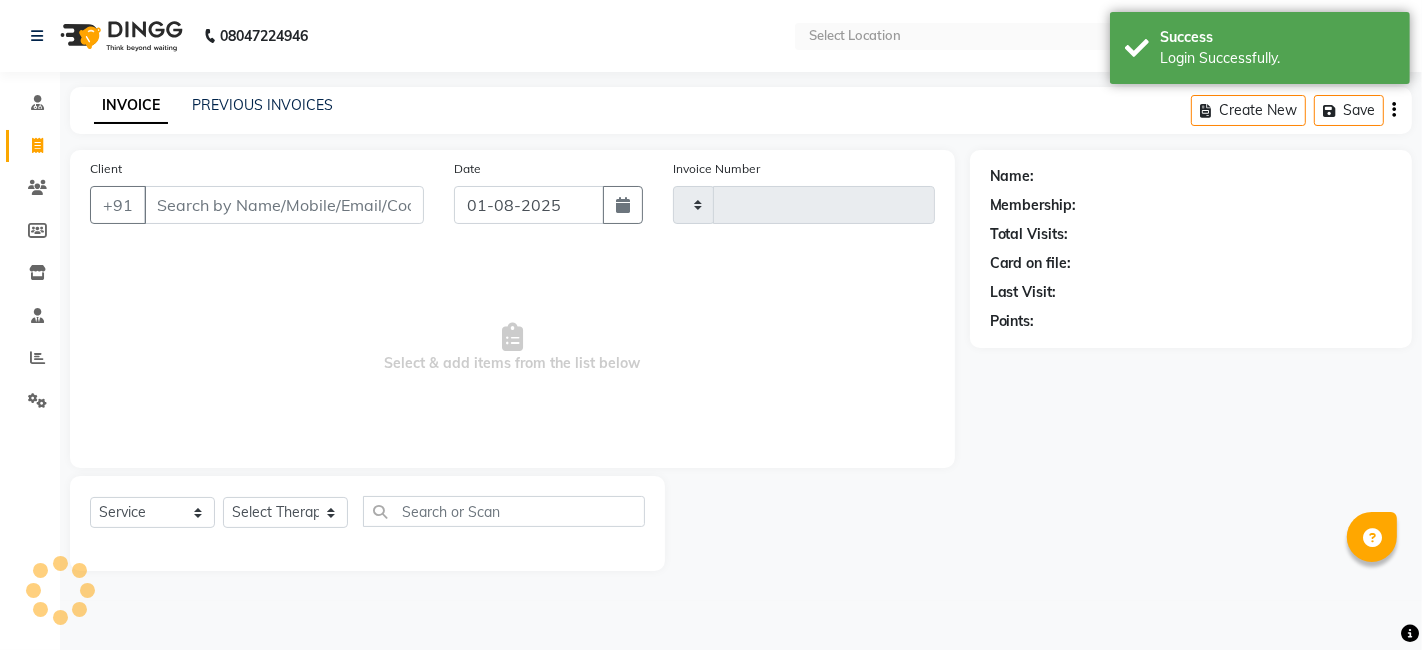 type on "0755" 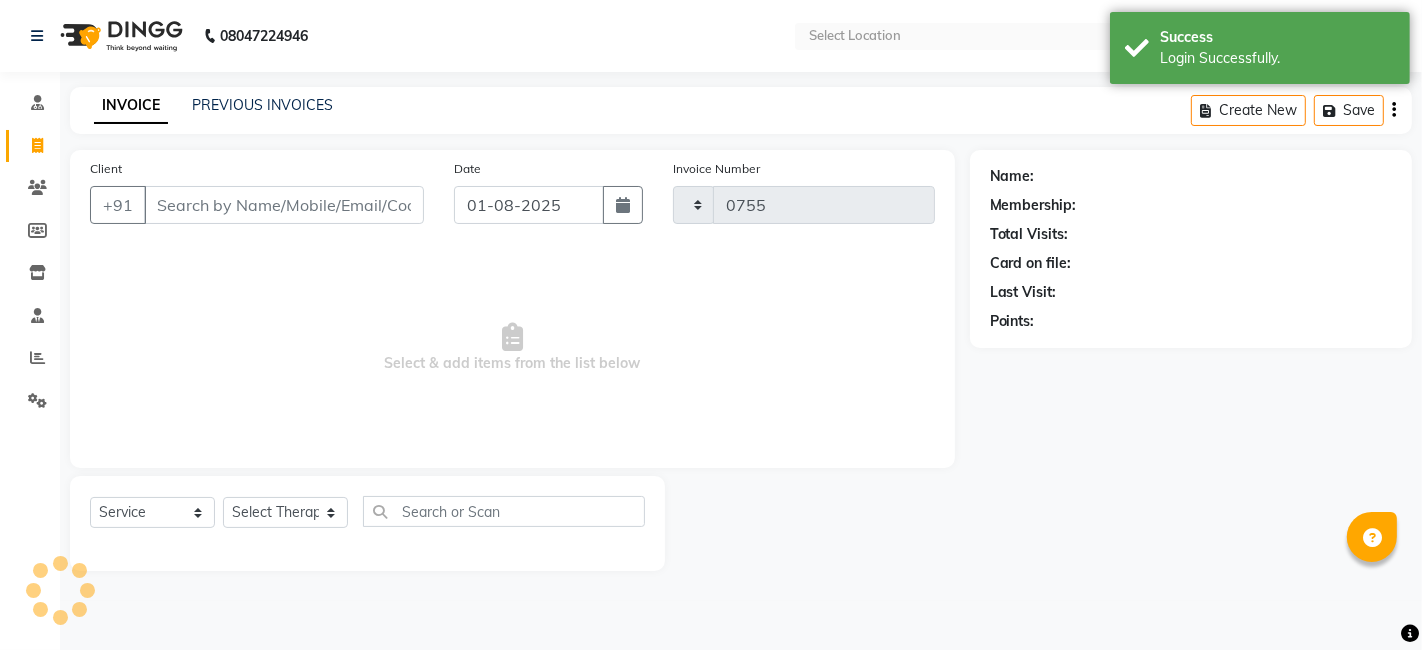 select on "en" 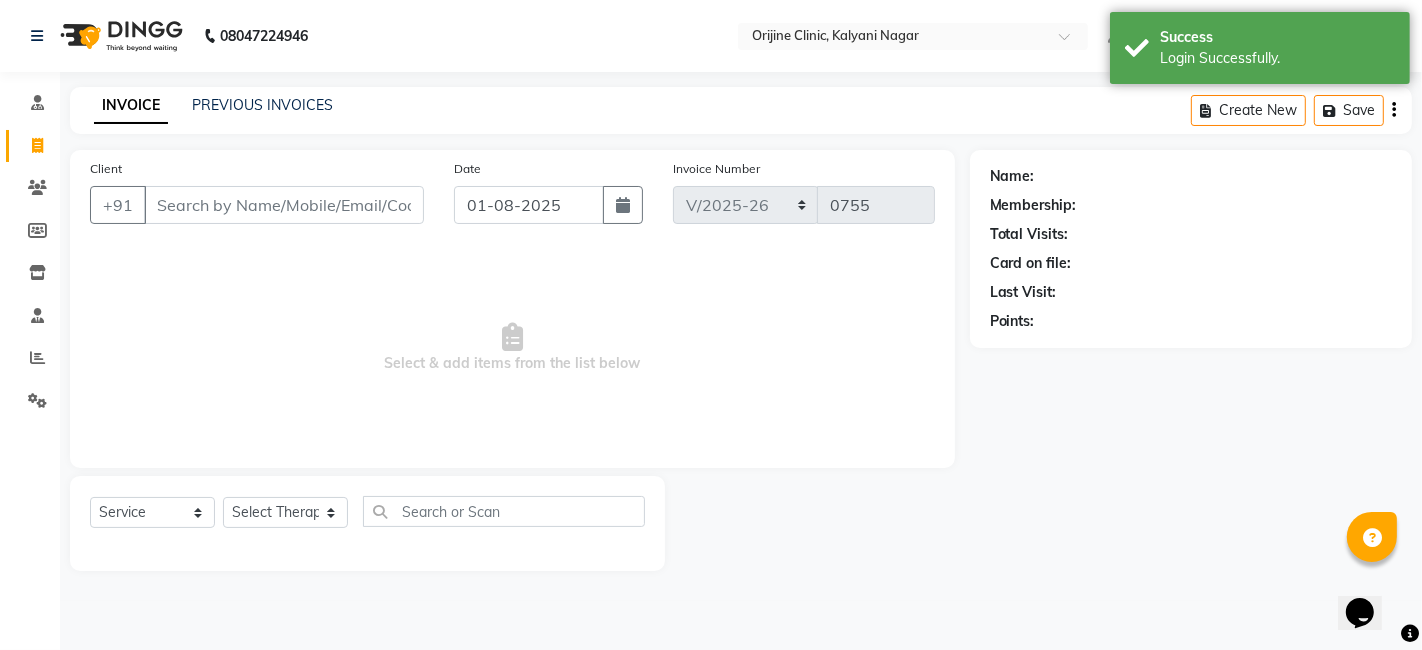 scroll, scrollTop: 0, scrollLeft: 0, axis: both 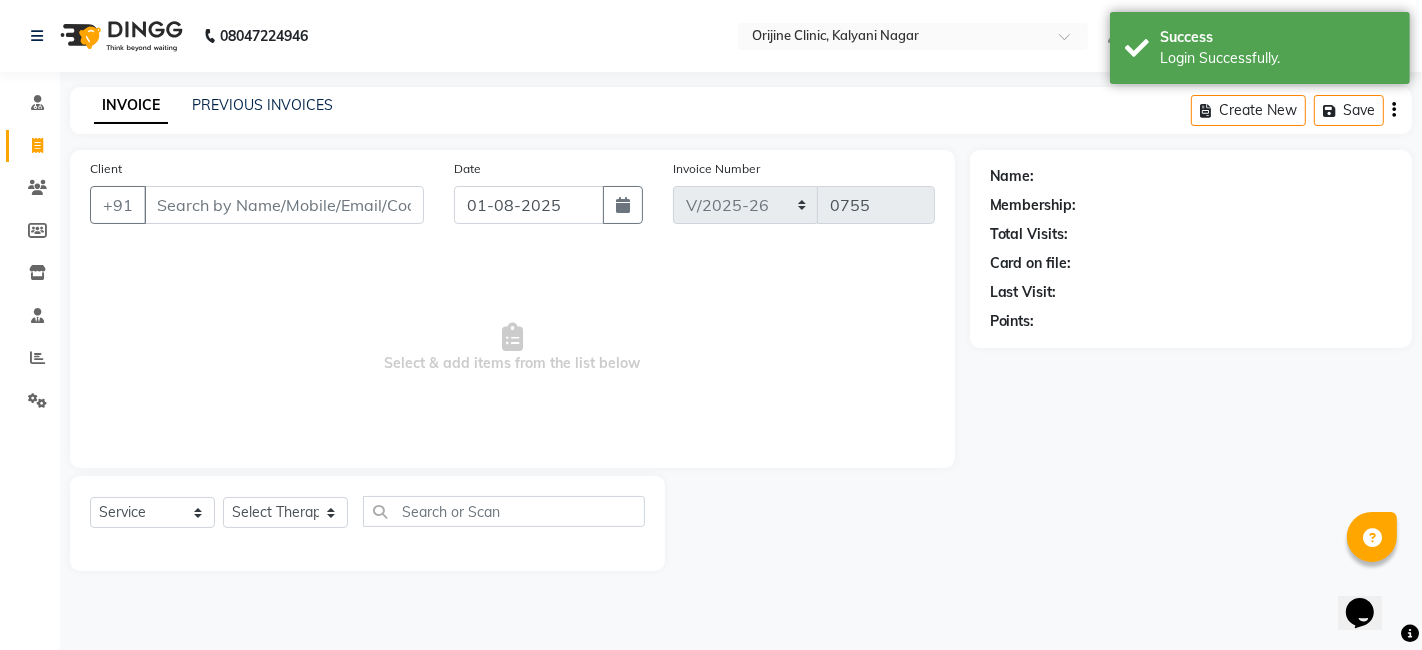 click on "PREVIOUS INVOICES" 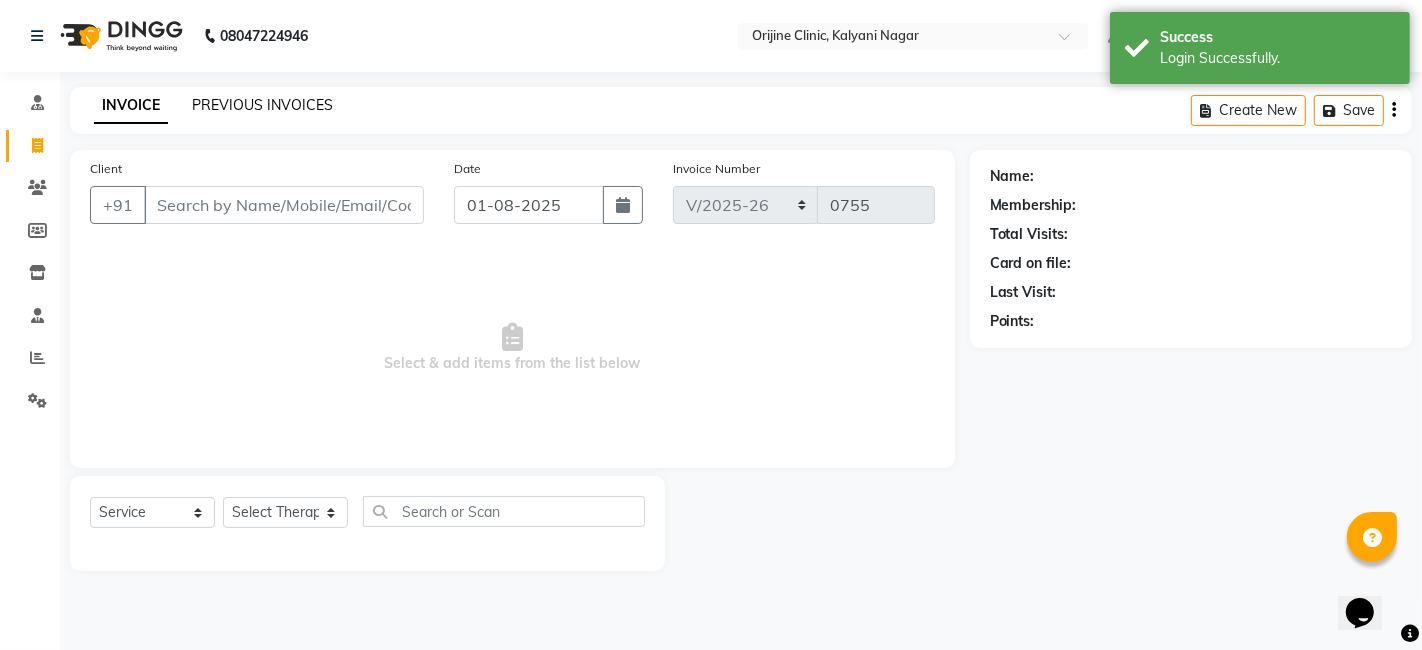 click on "PREVIOUS INVOICES" 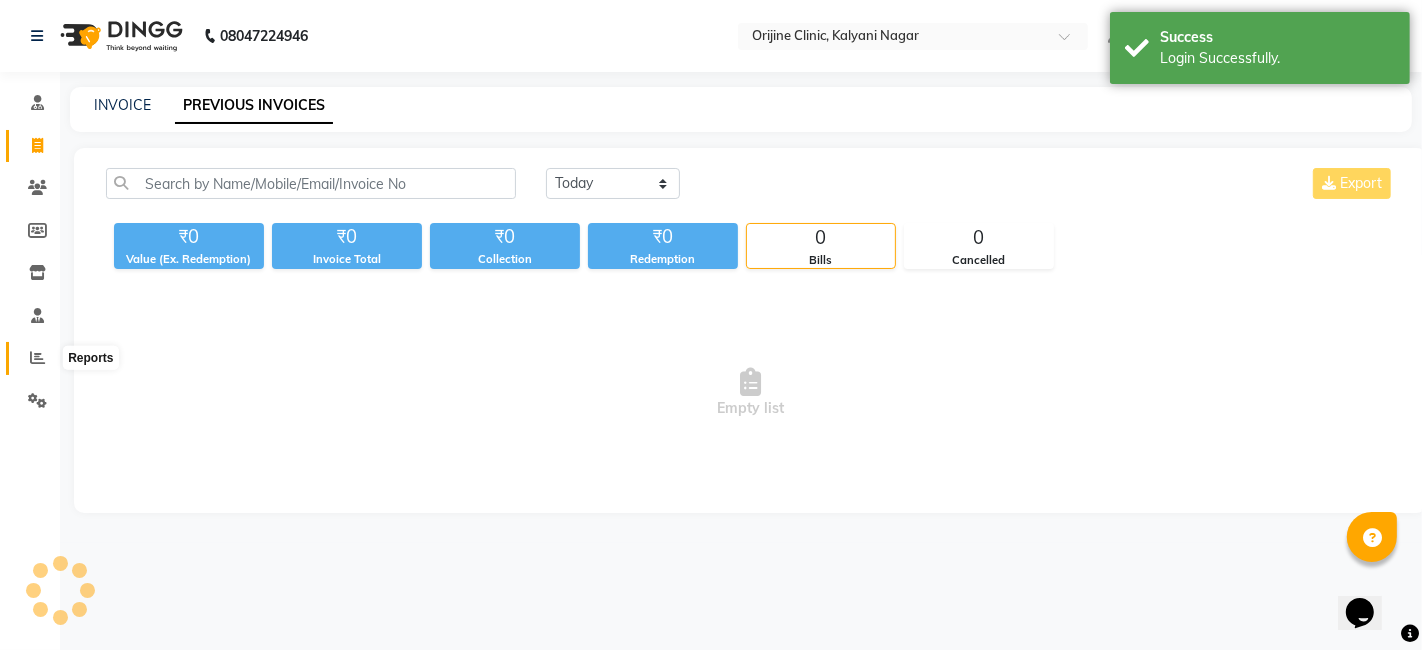 click 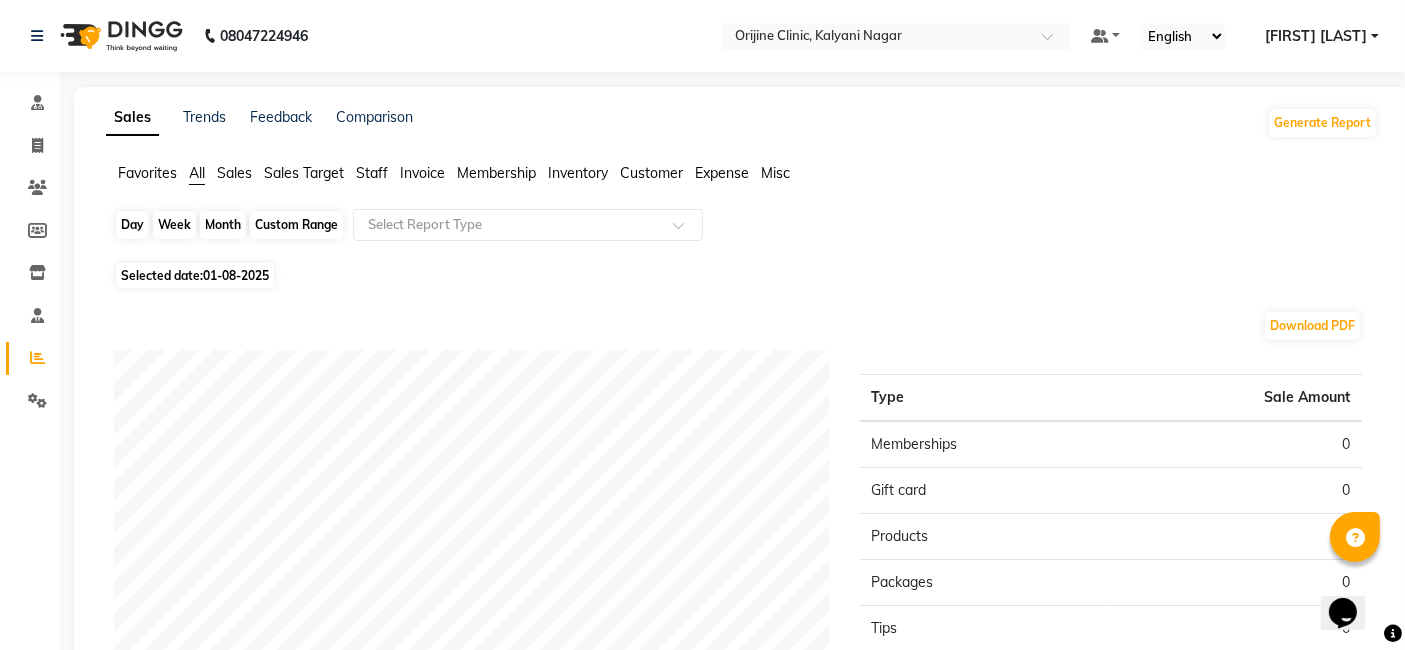 click on "Day" 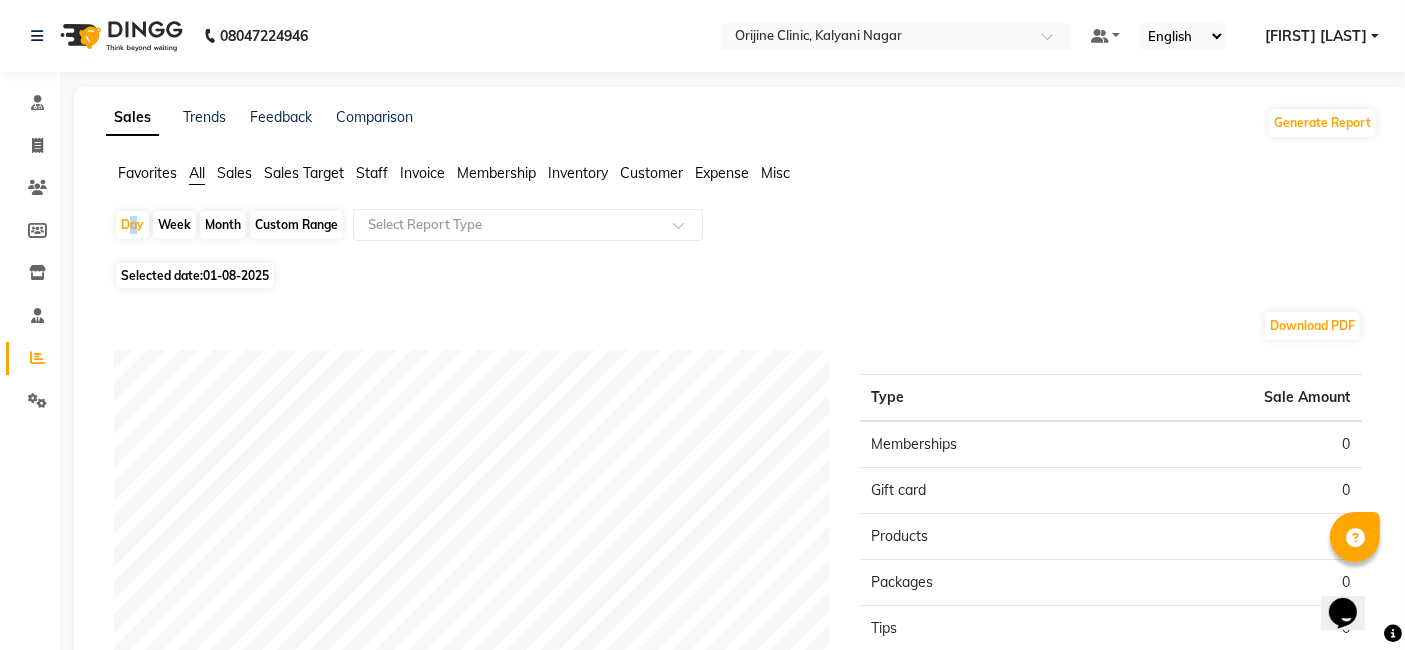 select on "8" 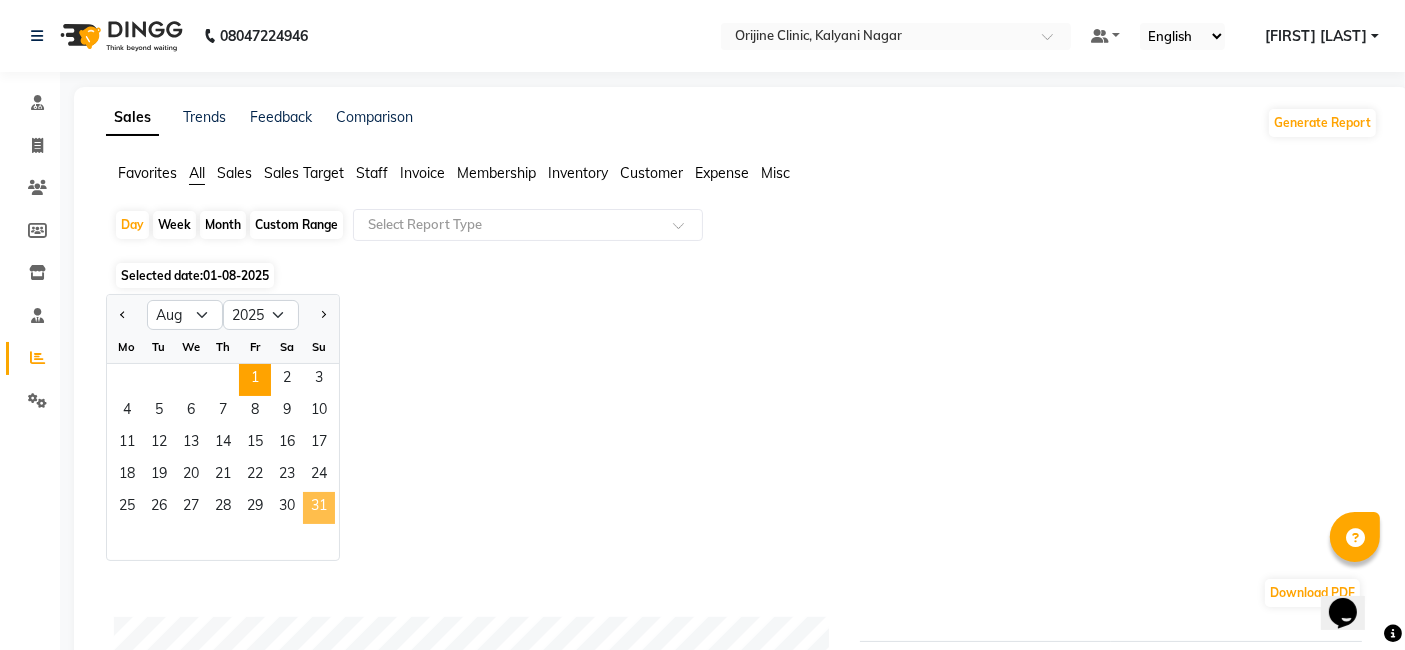 click on "31" 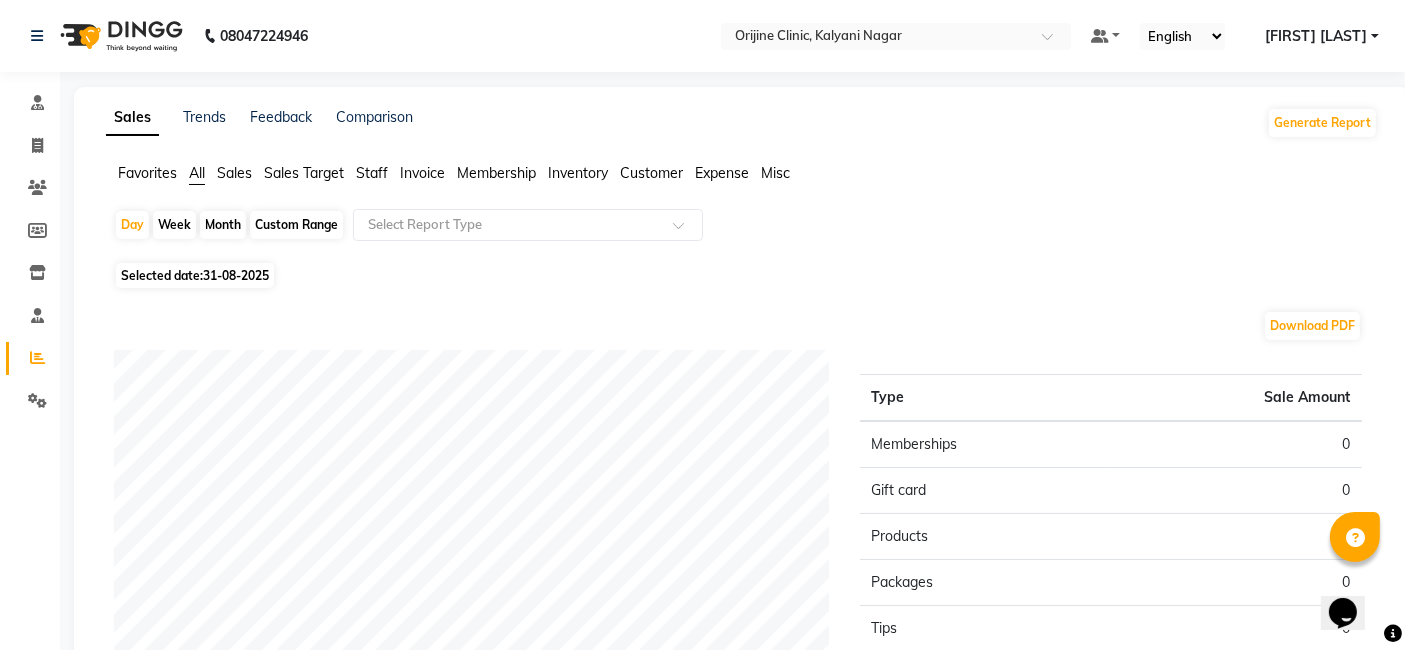 click on "Staff" 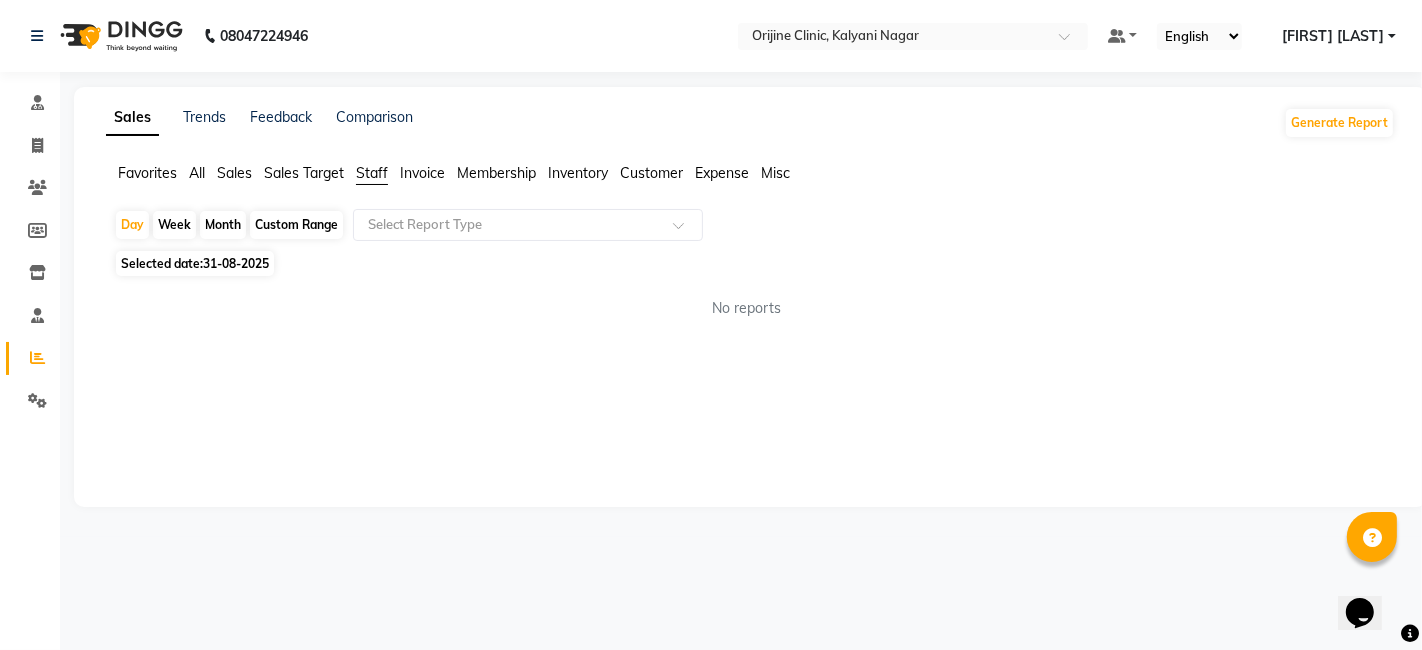 click on "Invoice" 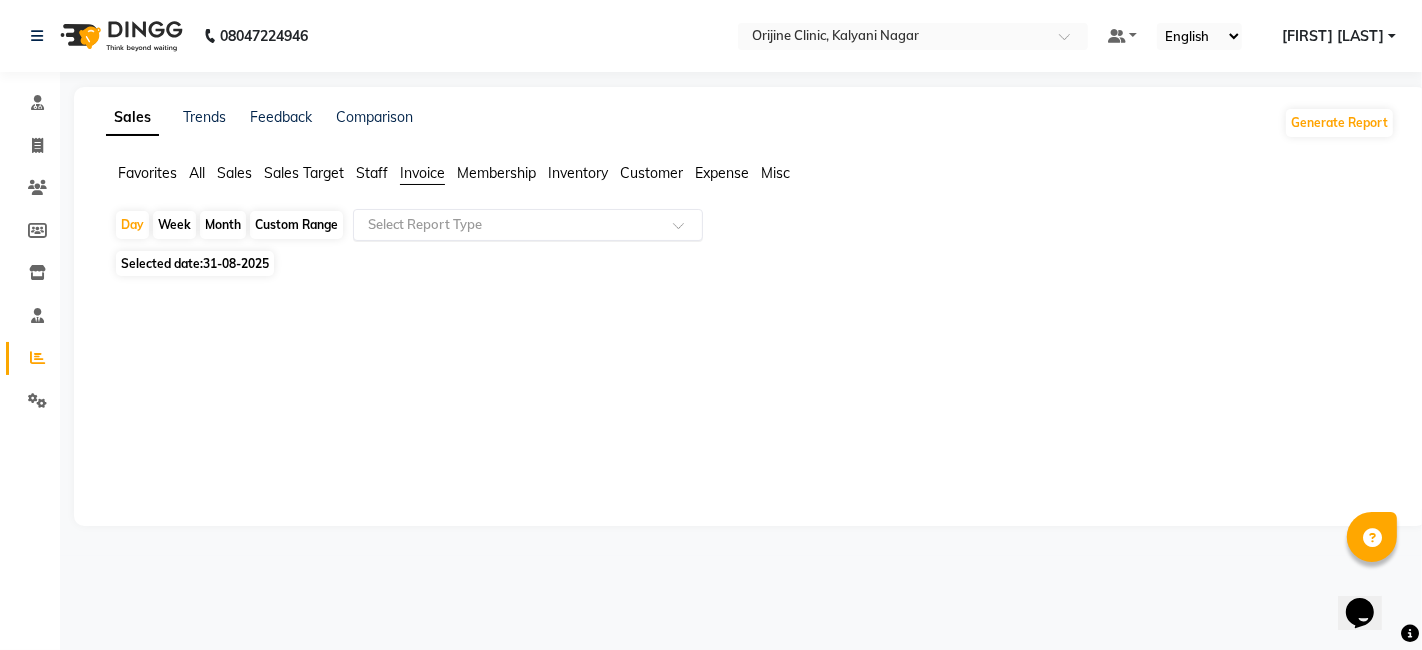 click 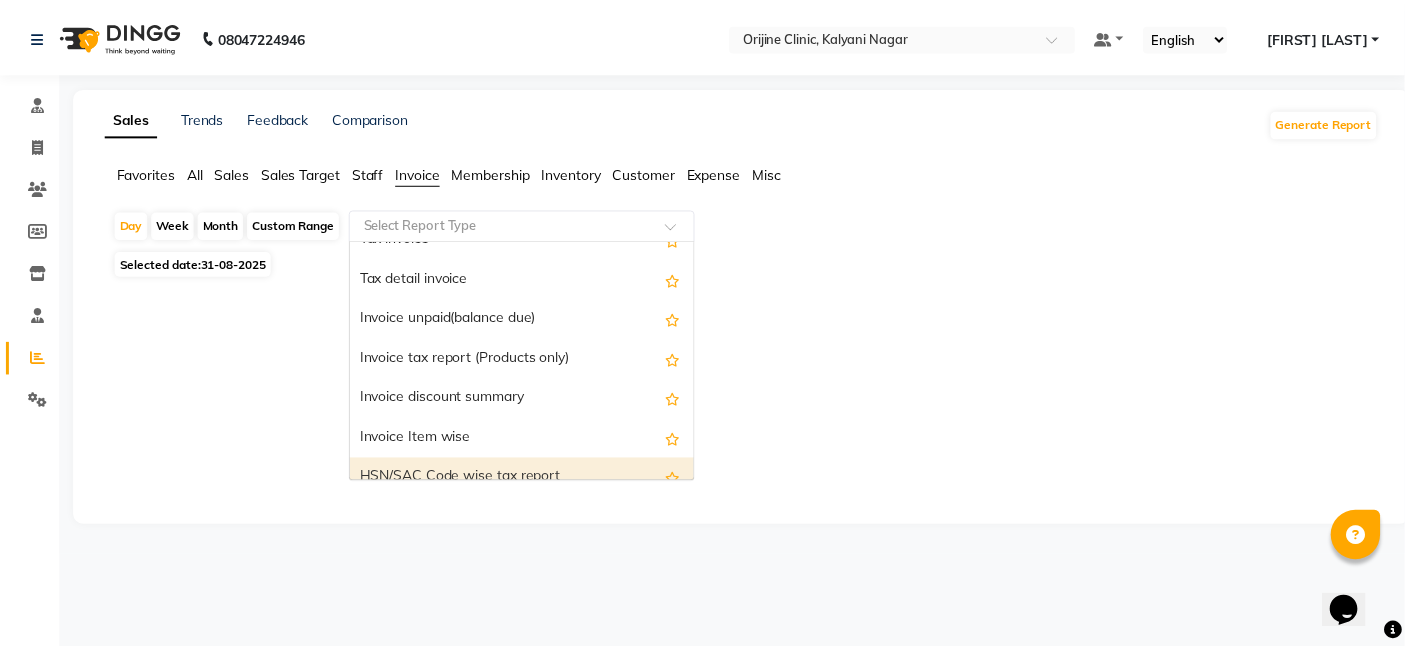 scroll, scrollTop: 222, scrollLeft: 0, axis: vertical 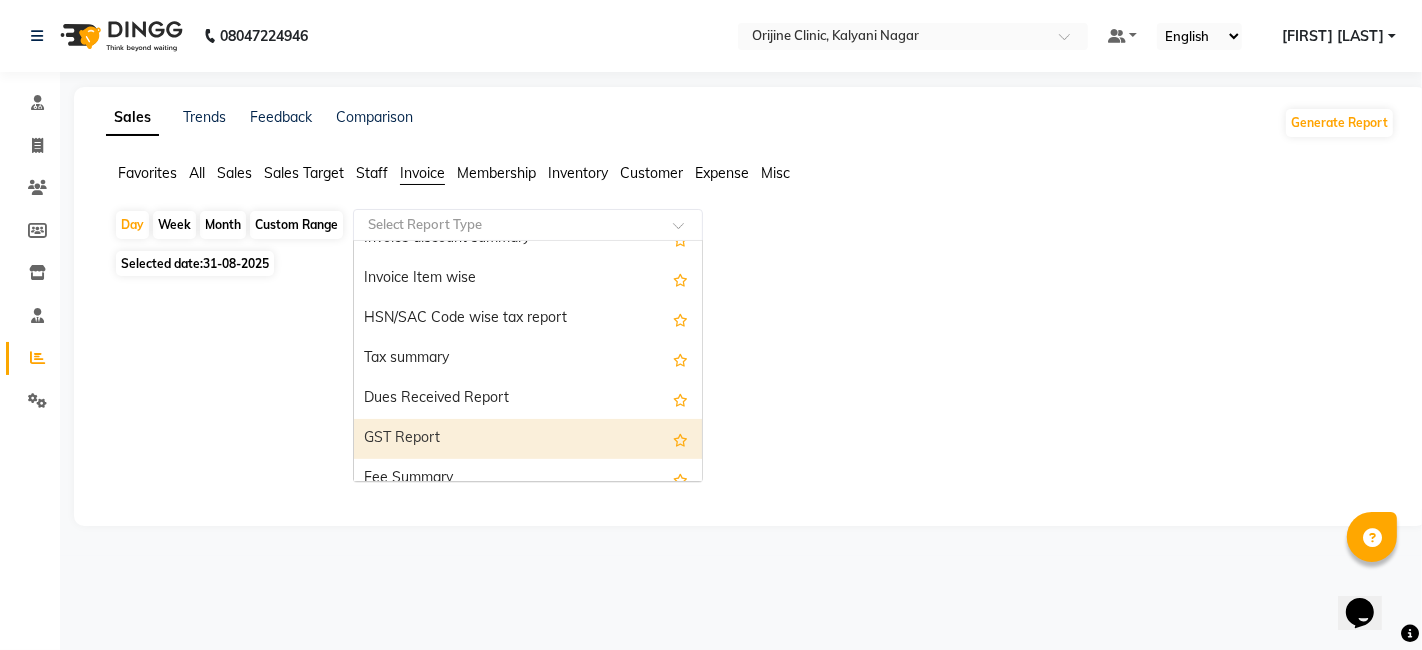 click on "GST Report" at bounding box center (528, 439) 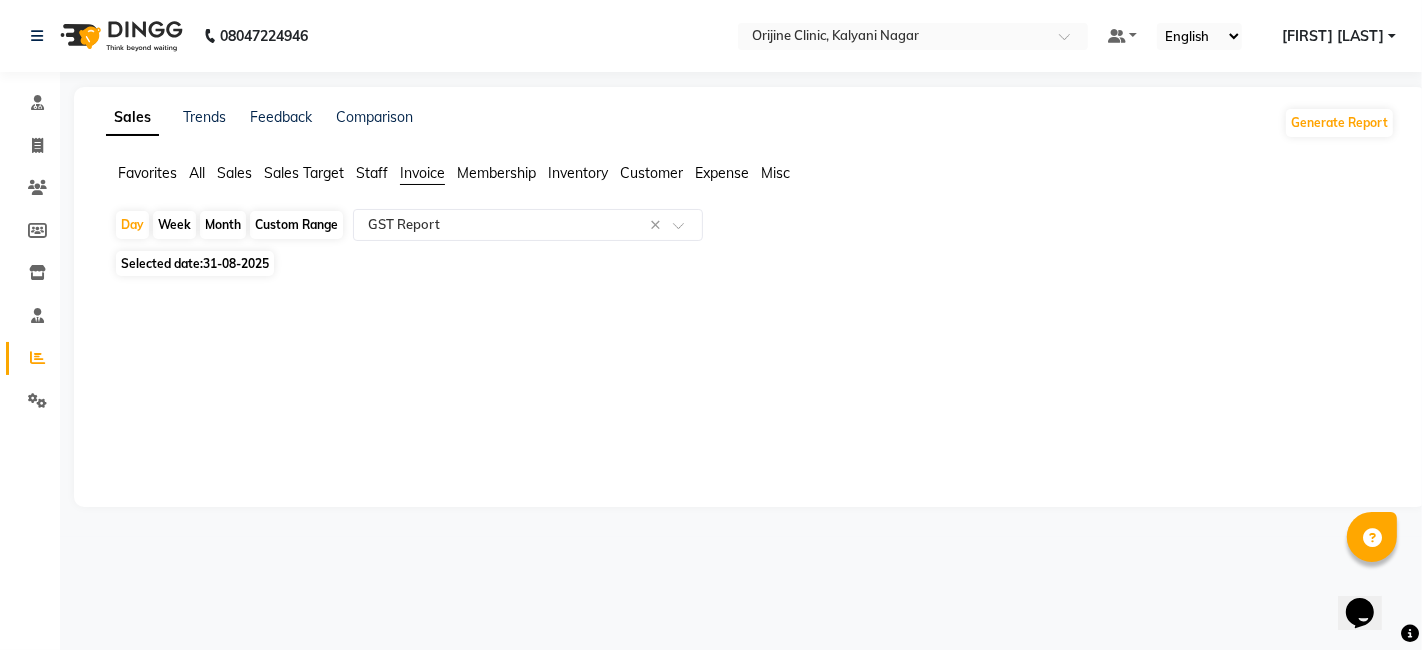 click on "Invoice" 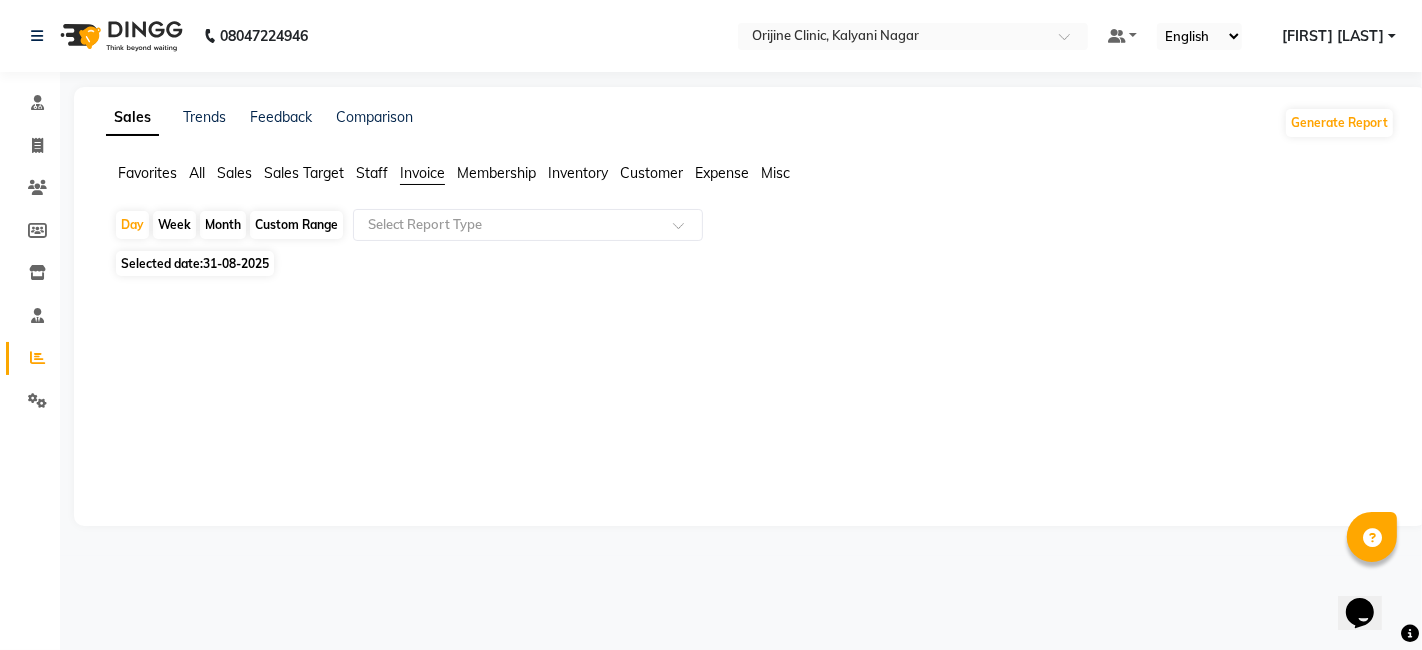 click on "Selected date:  31-08-2025" 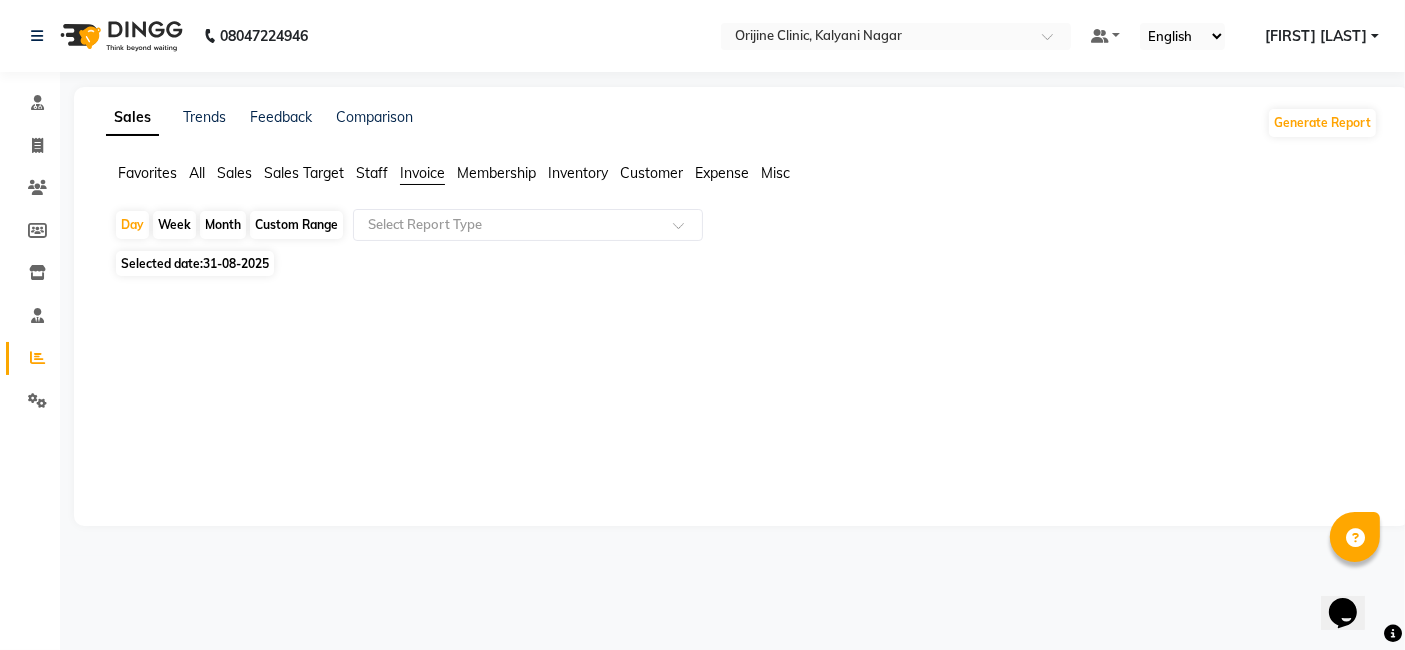 select on "8" 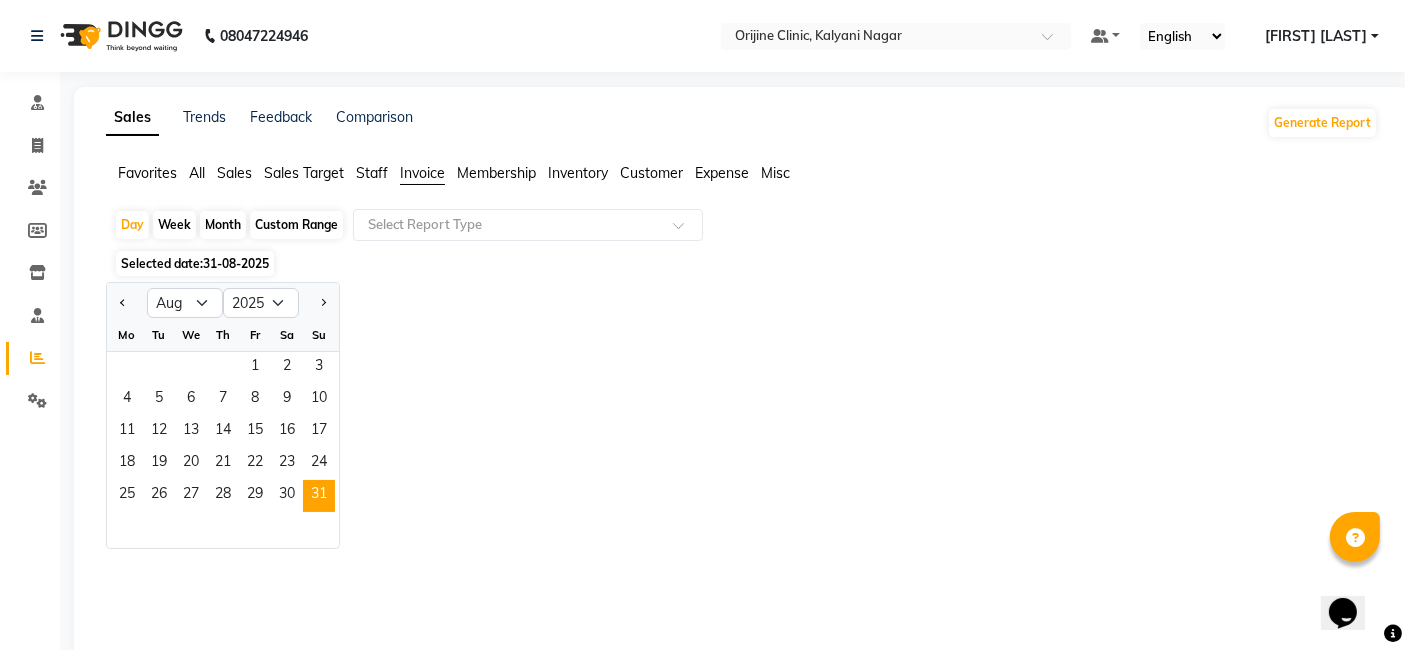 click on "Jan Feb Mar Apr May Jun Jul Aug Sep Oct Nov Dec 2015 2016 2017 2018 2019 2020 2021 2022 2023 2024 2025 2026 2027 2028 2029 2030 2031 2032 2033 2034 2035 Mo Tu We Th Fr Sa Su  1   2   3   4   5   6   7   8   9   10   11   12   13   14   15   16   17   18   19   20   21   22   23   24   25   26   27   28   29   30   31" 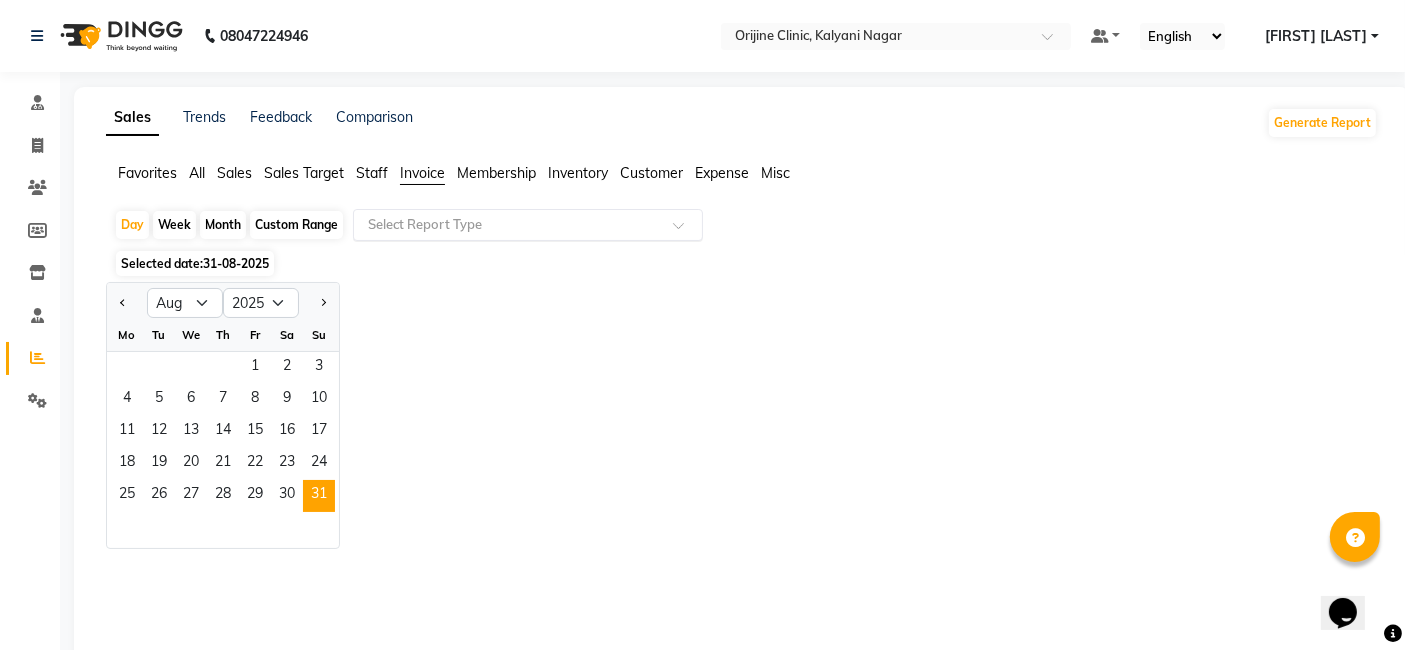 click 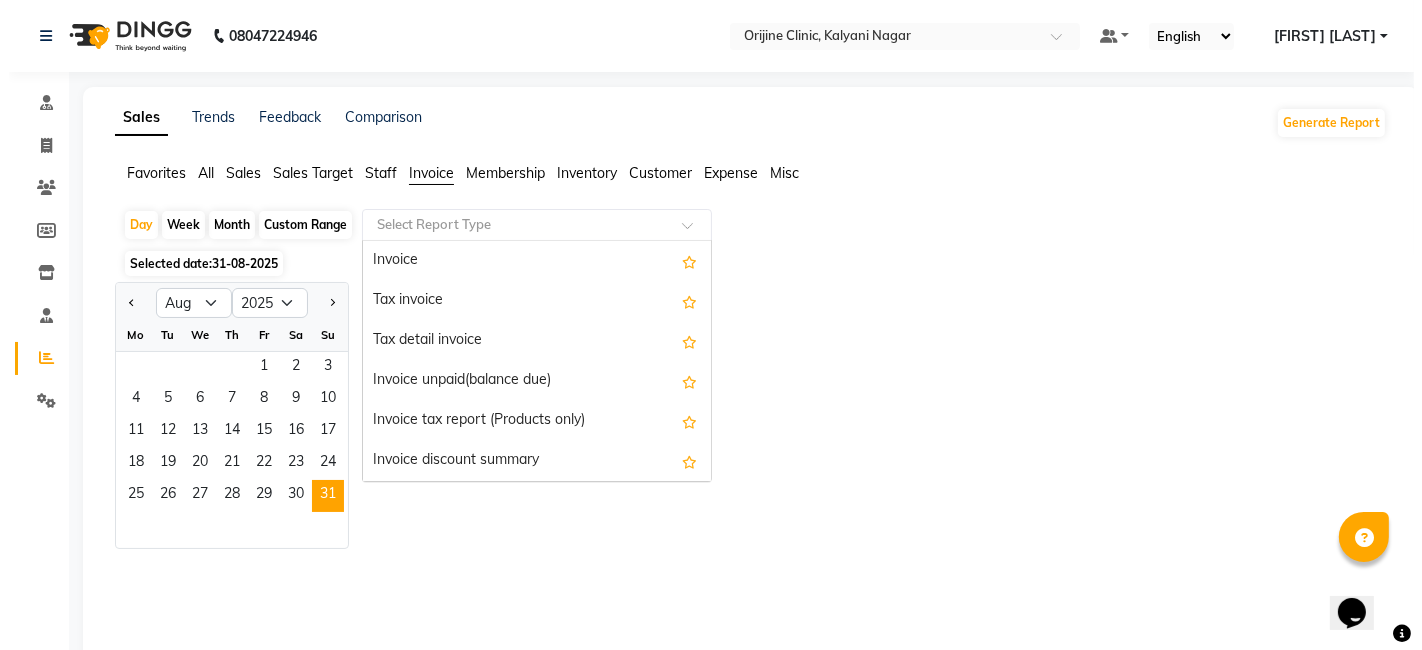 scroll, scrollTop: 333, scrollLeft: 0, axis: vertical 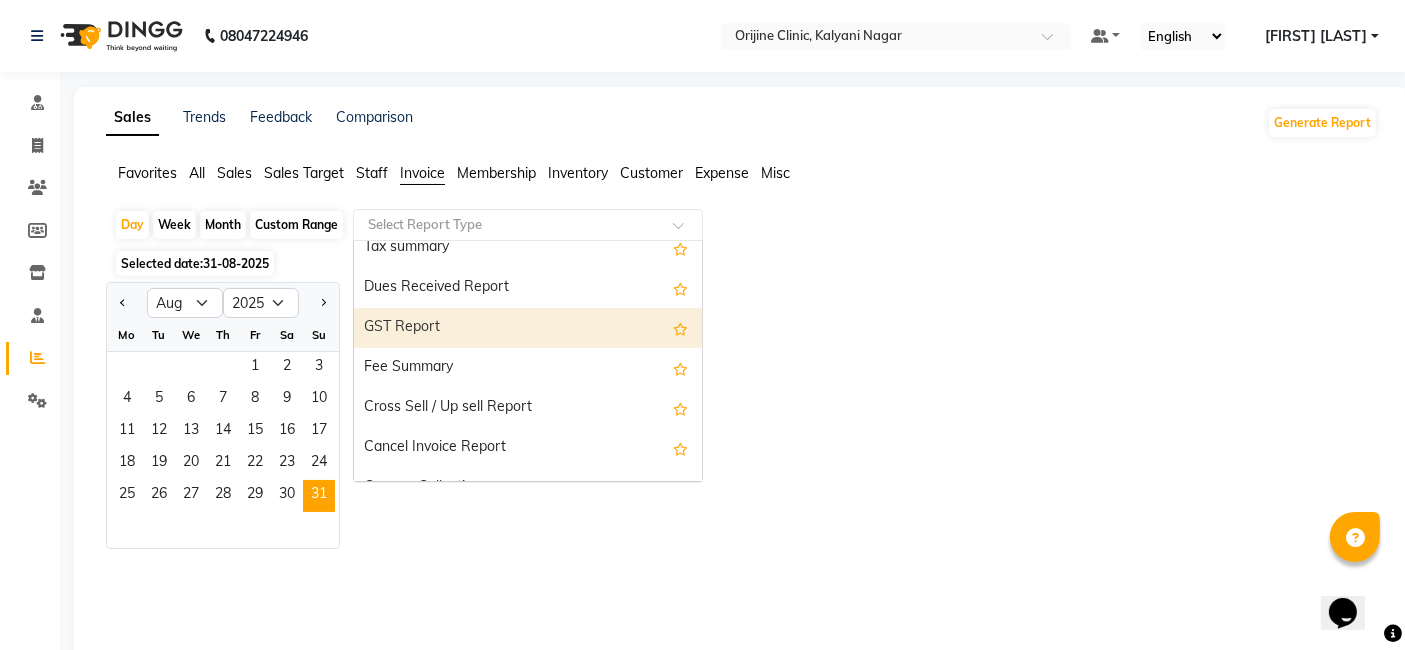 click on "GST Report" at bounding box center [528, 328] 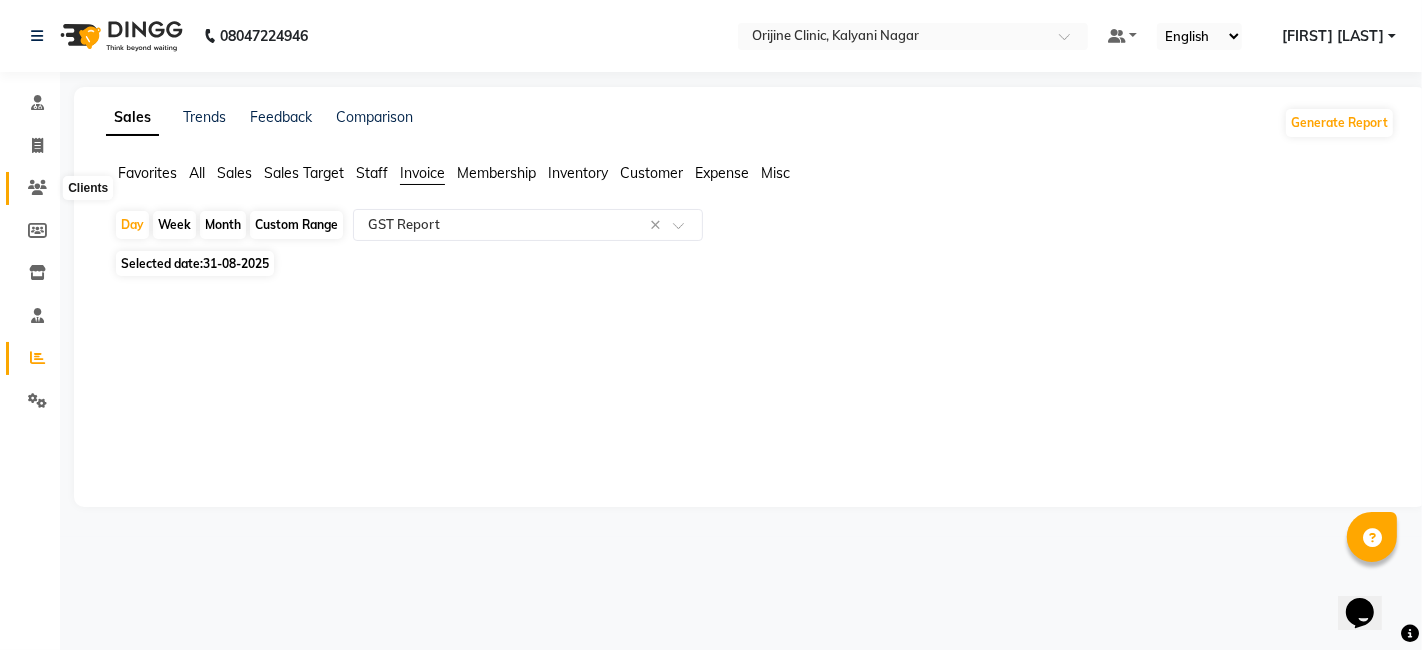 click 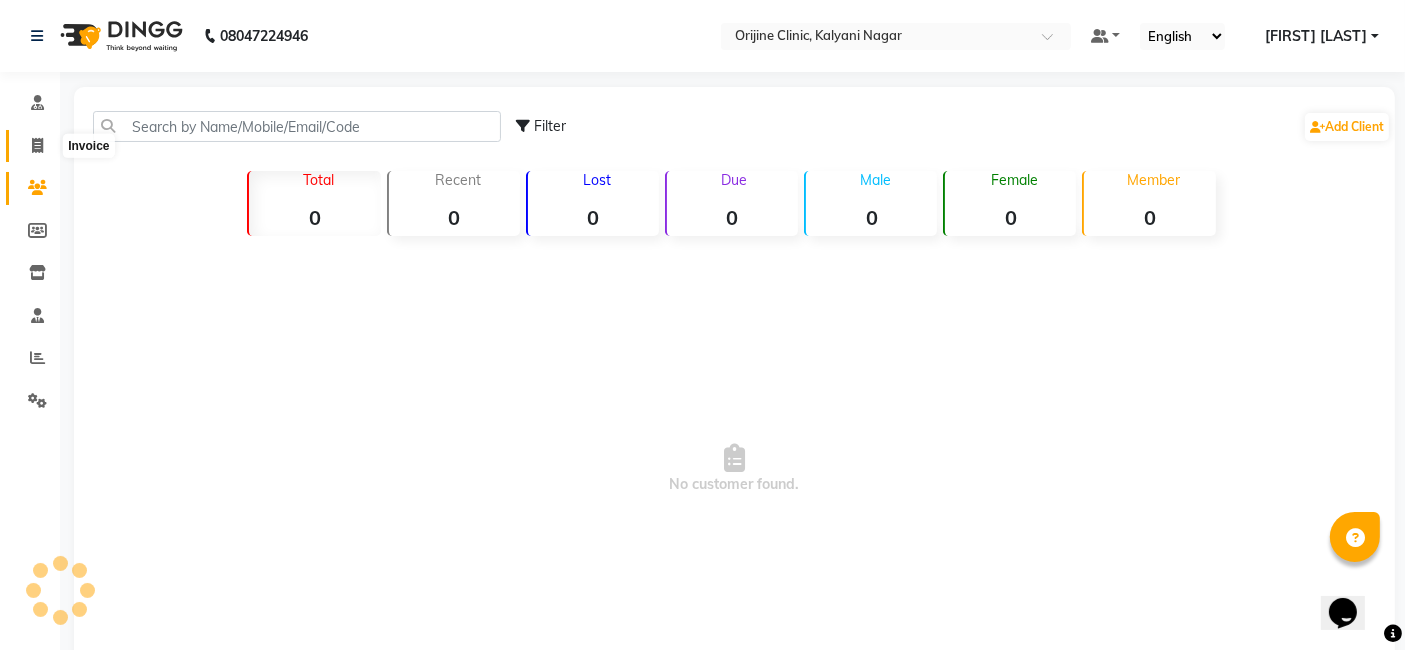 click 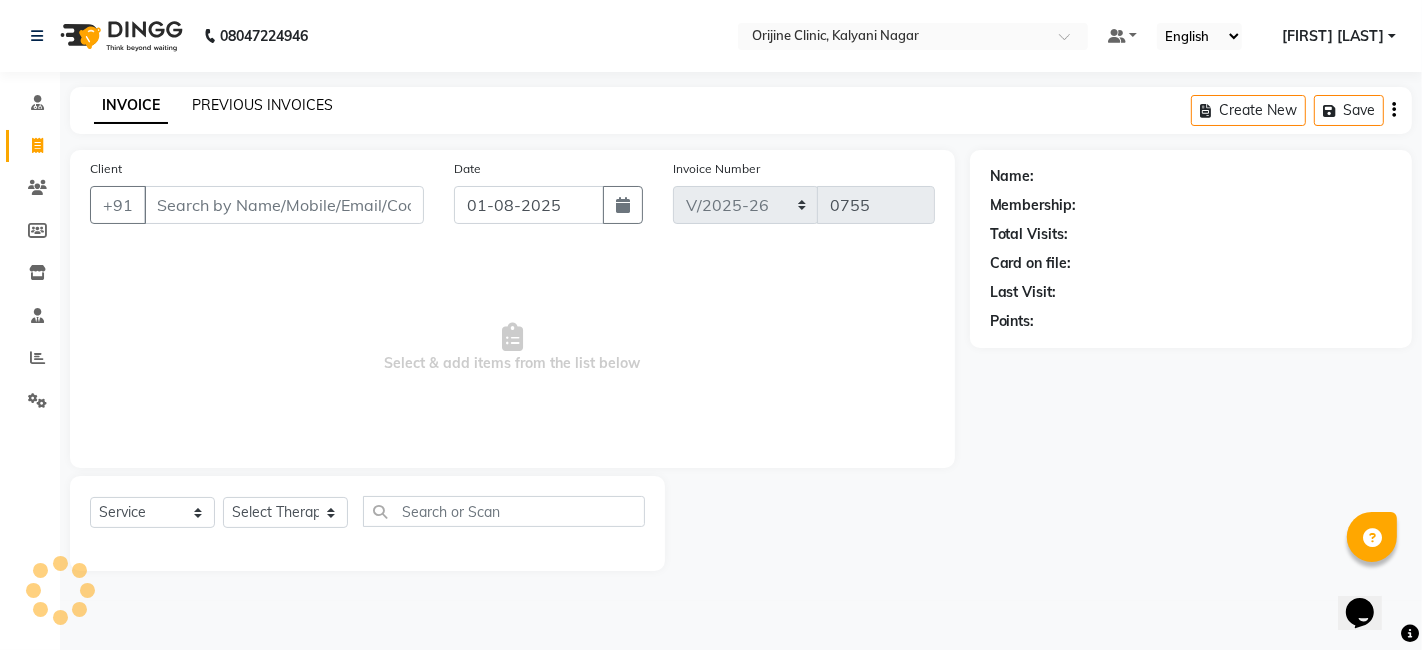click on "PREVIOUS INVOICES" 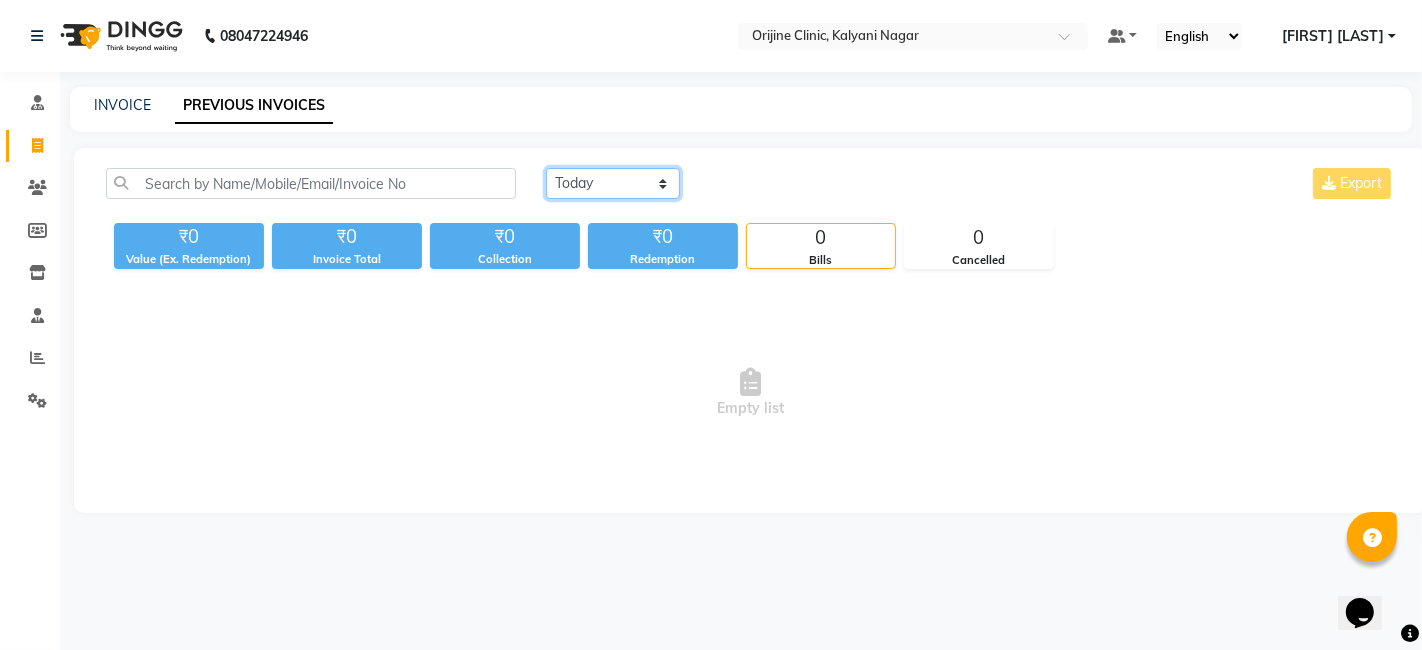 click on "Today Yesterday Custom Range" 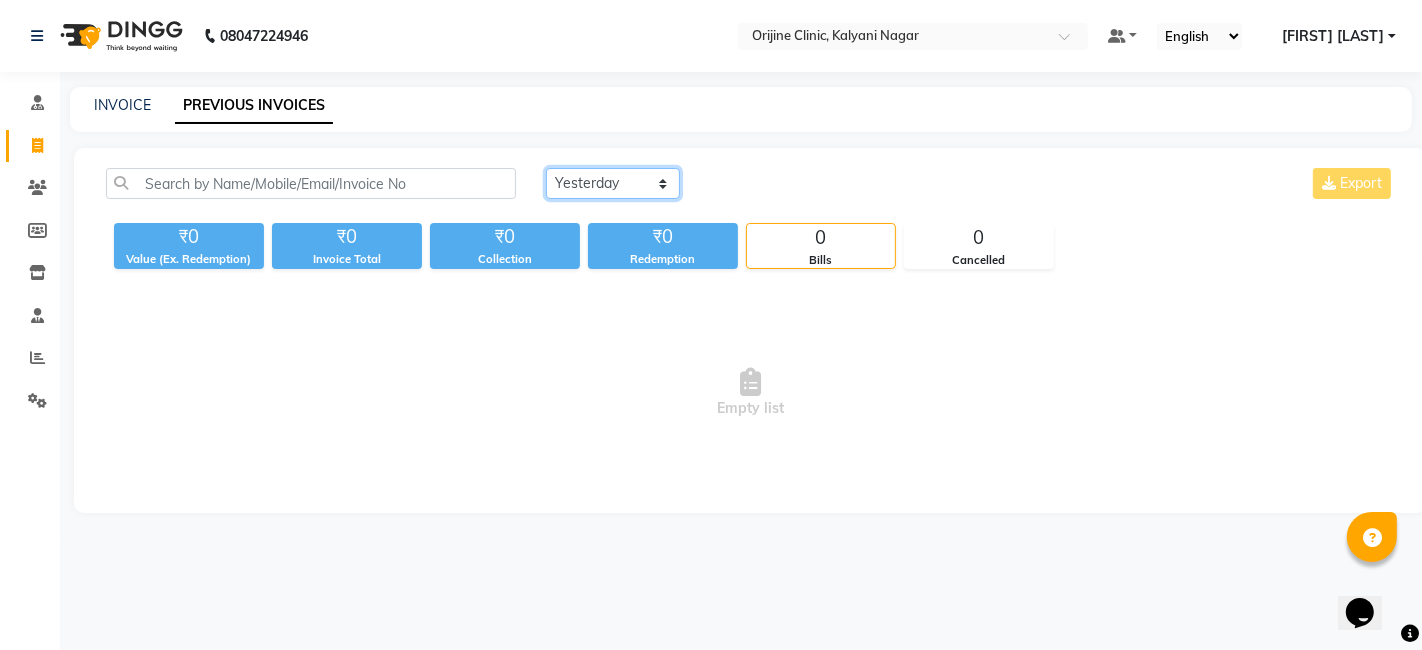 click on "Today Yesterday Custom Range" 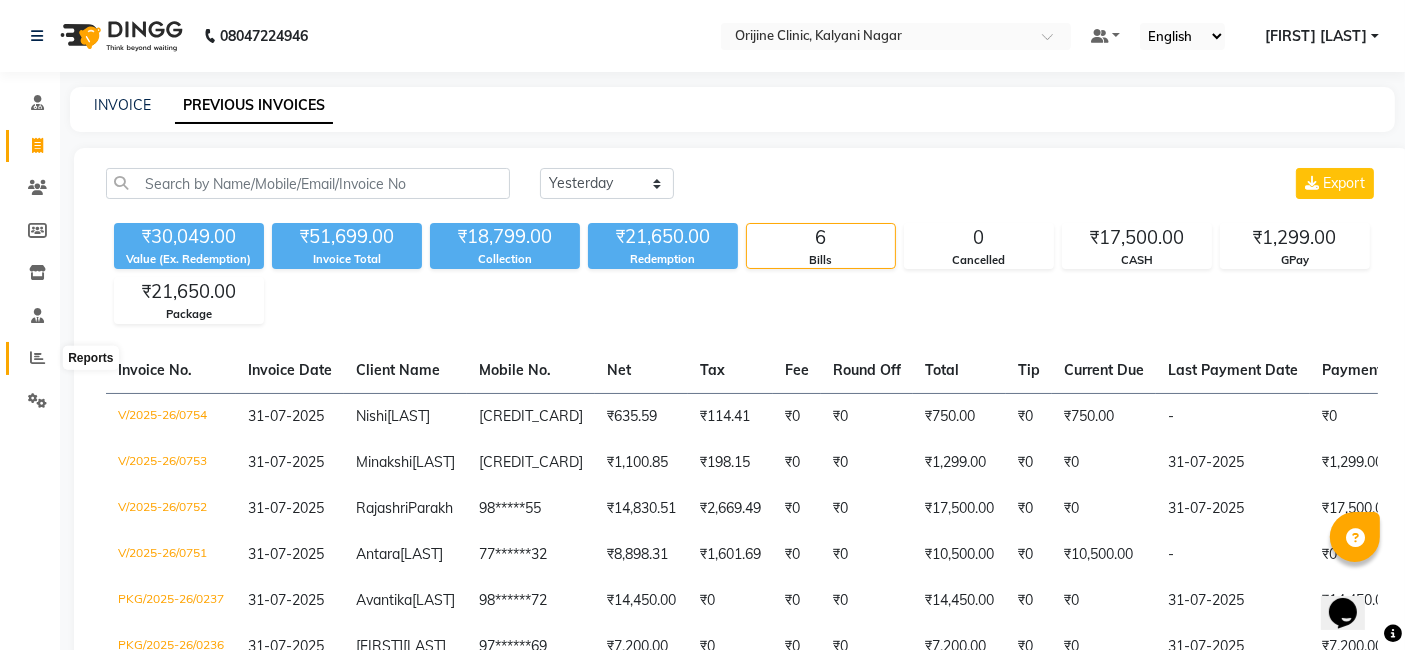 click 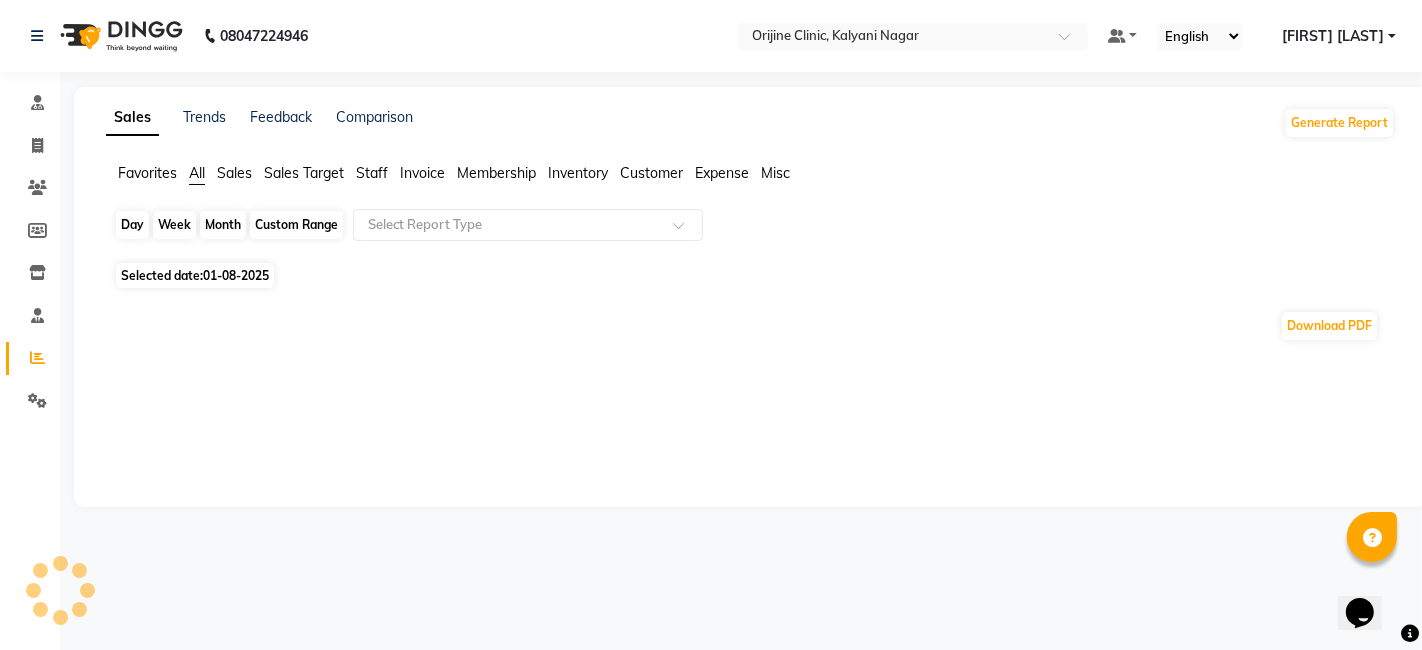 click on "Day" 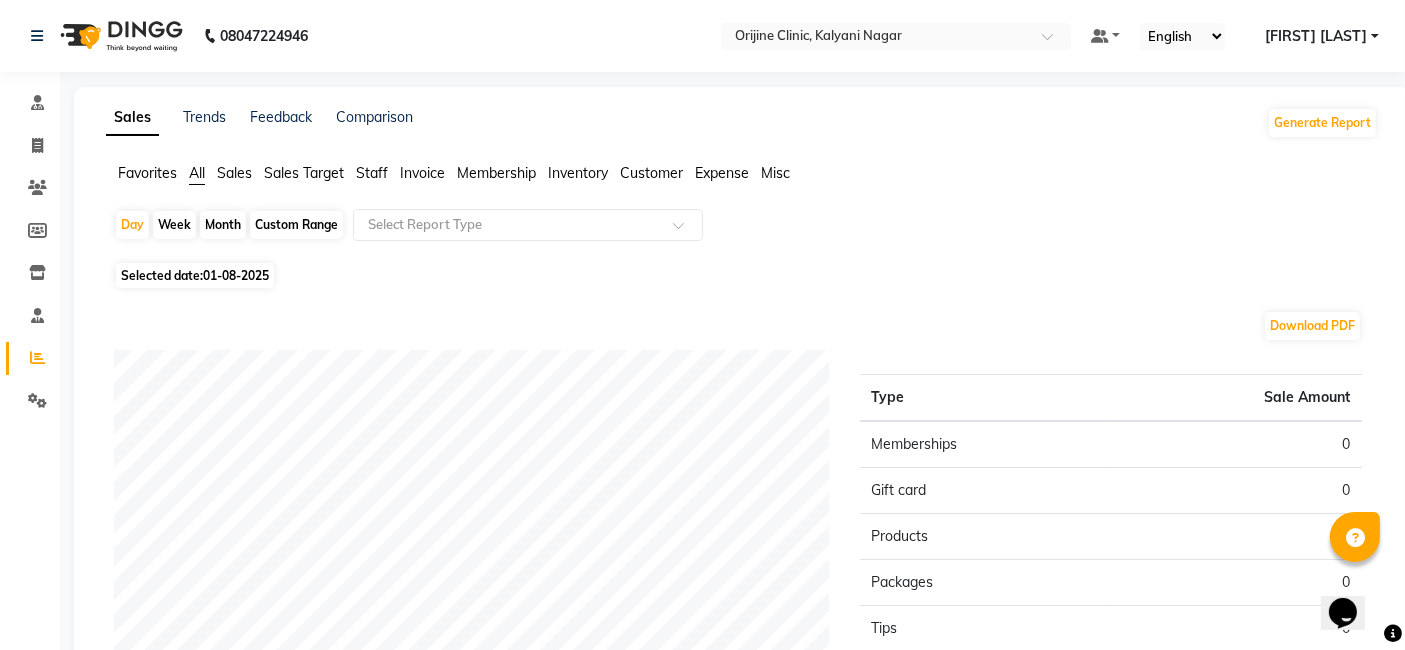 click on "Selected date:  01-08-2025" 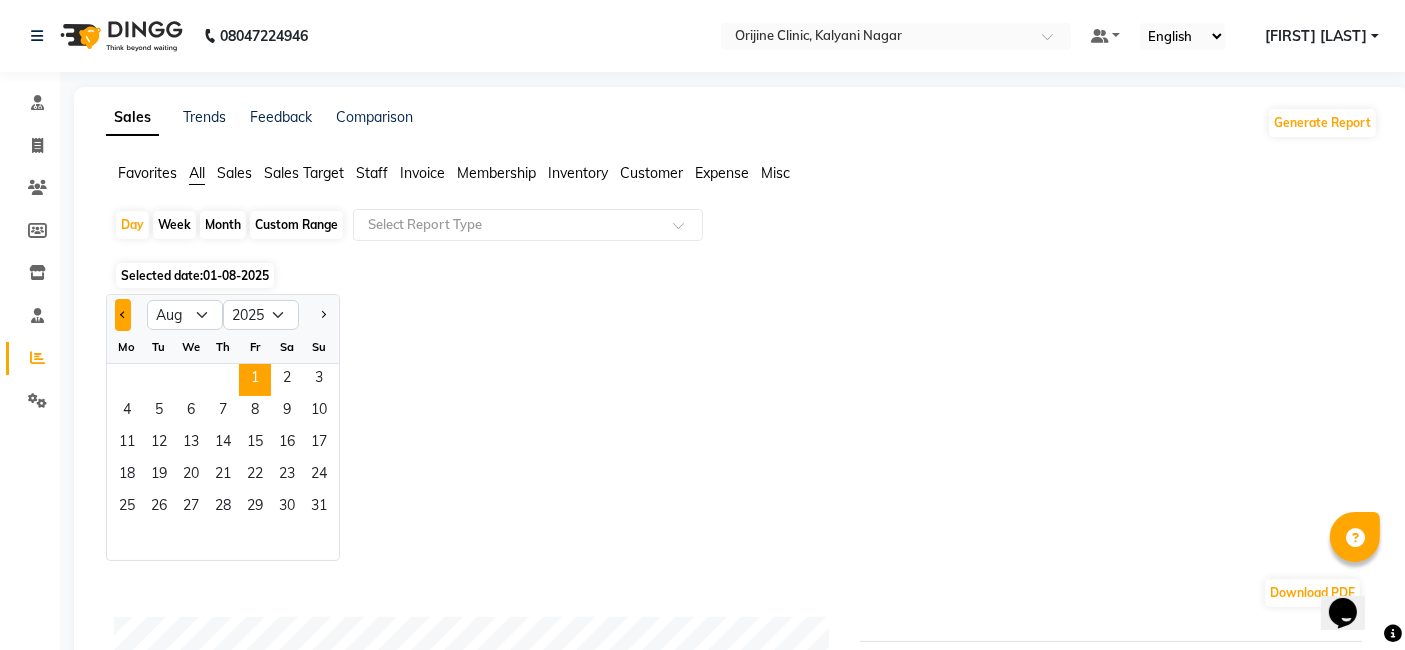 click 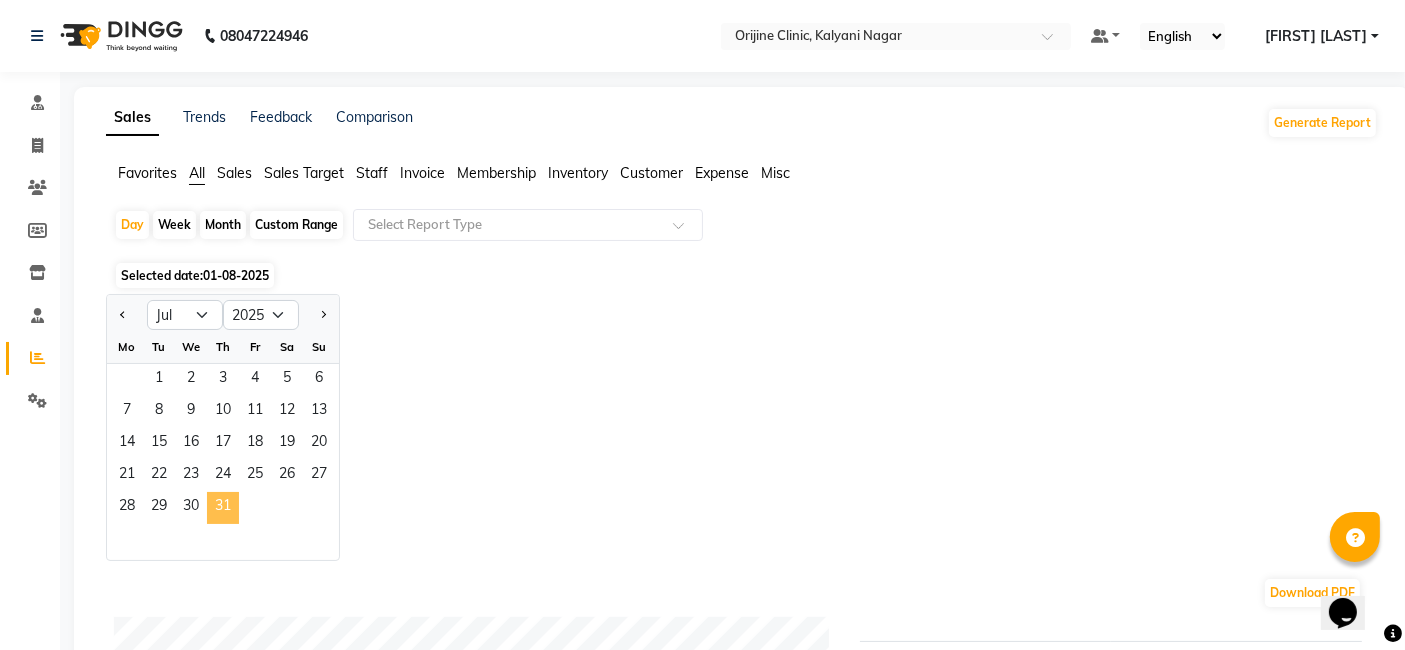 click on "31" 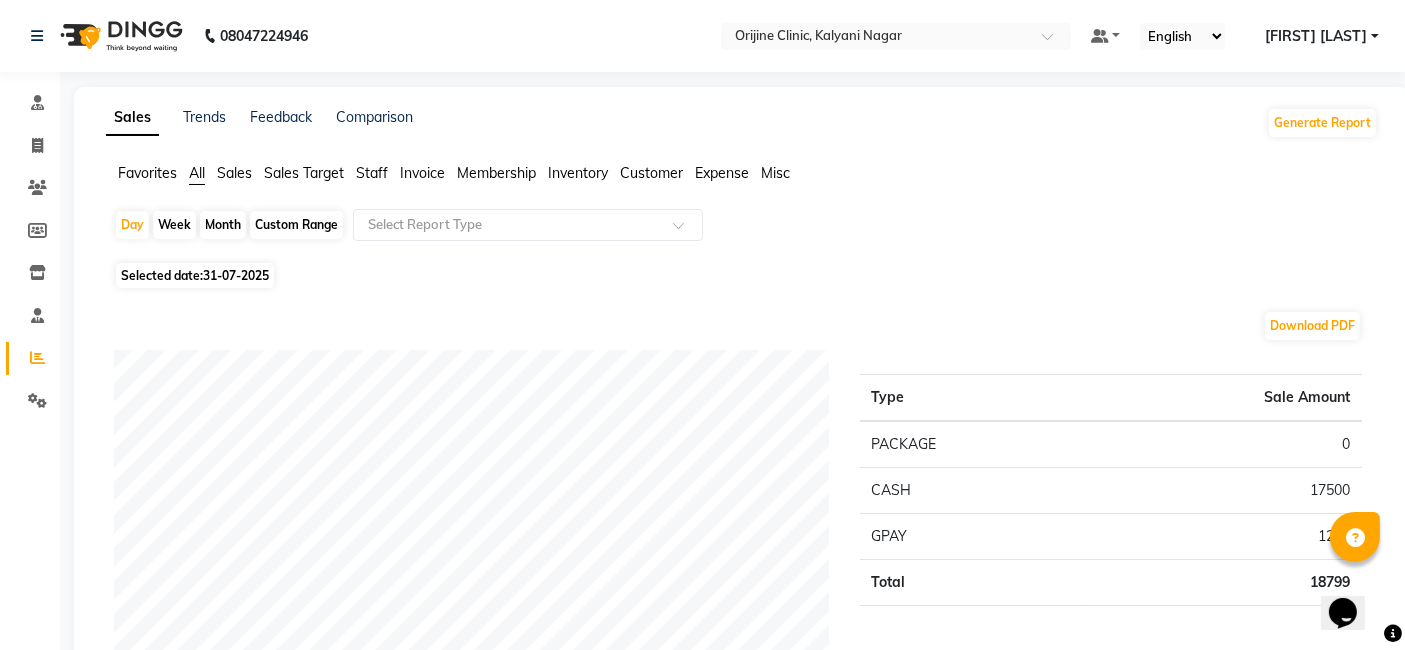 click on "Invoice" 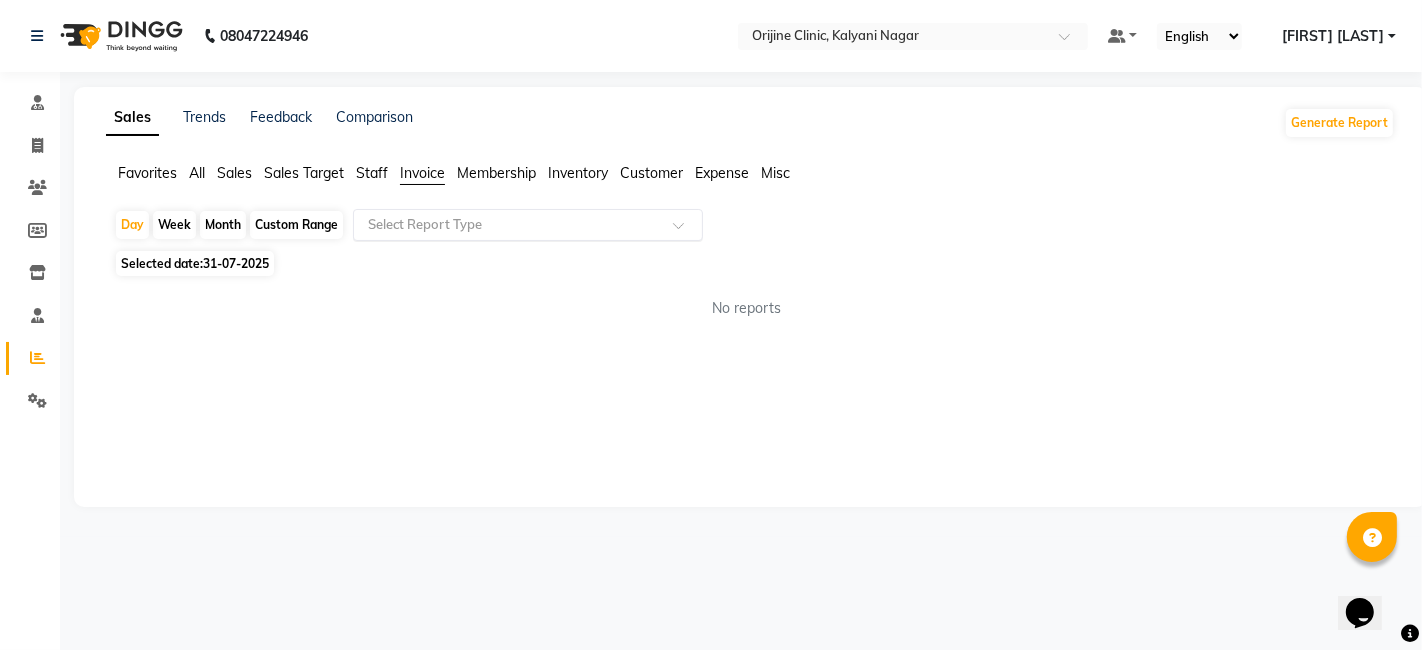 click 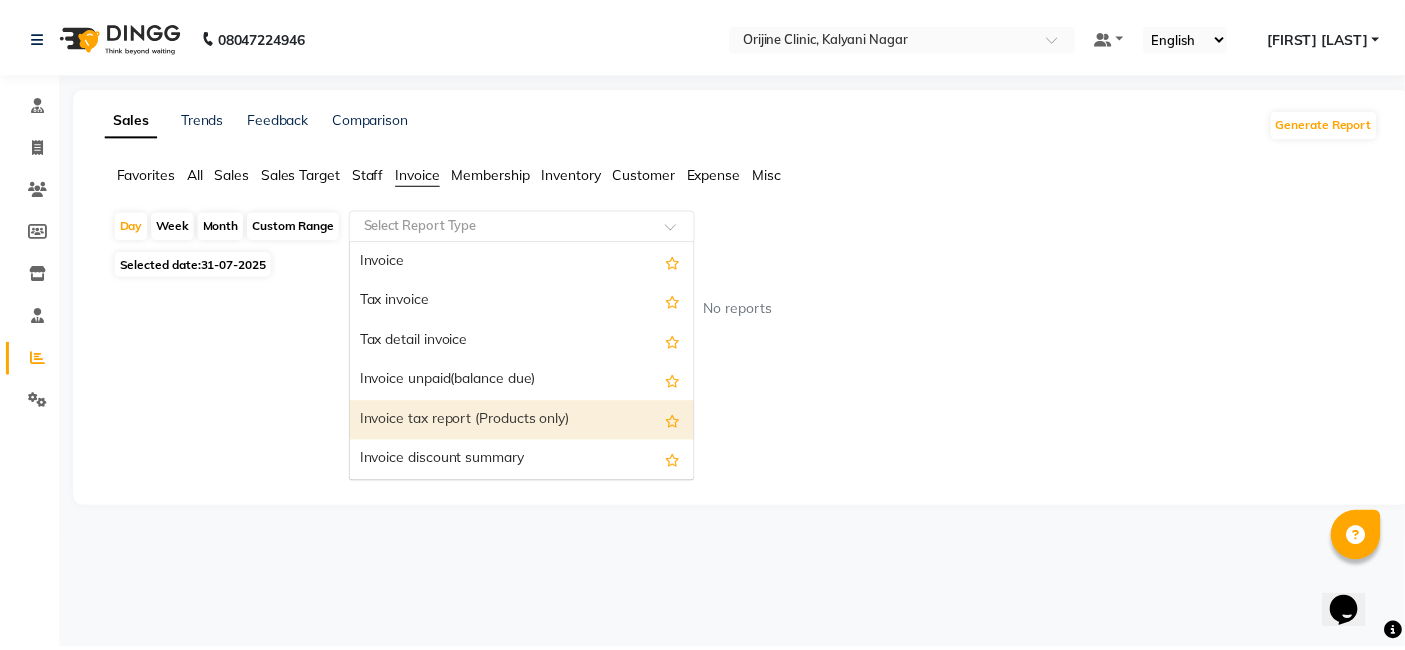 scroll, scrollTop: 222, scrollLeft: 0, axis: vertical 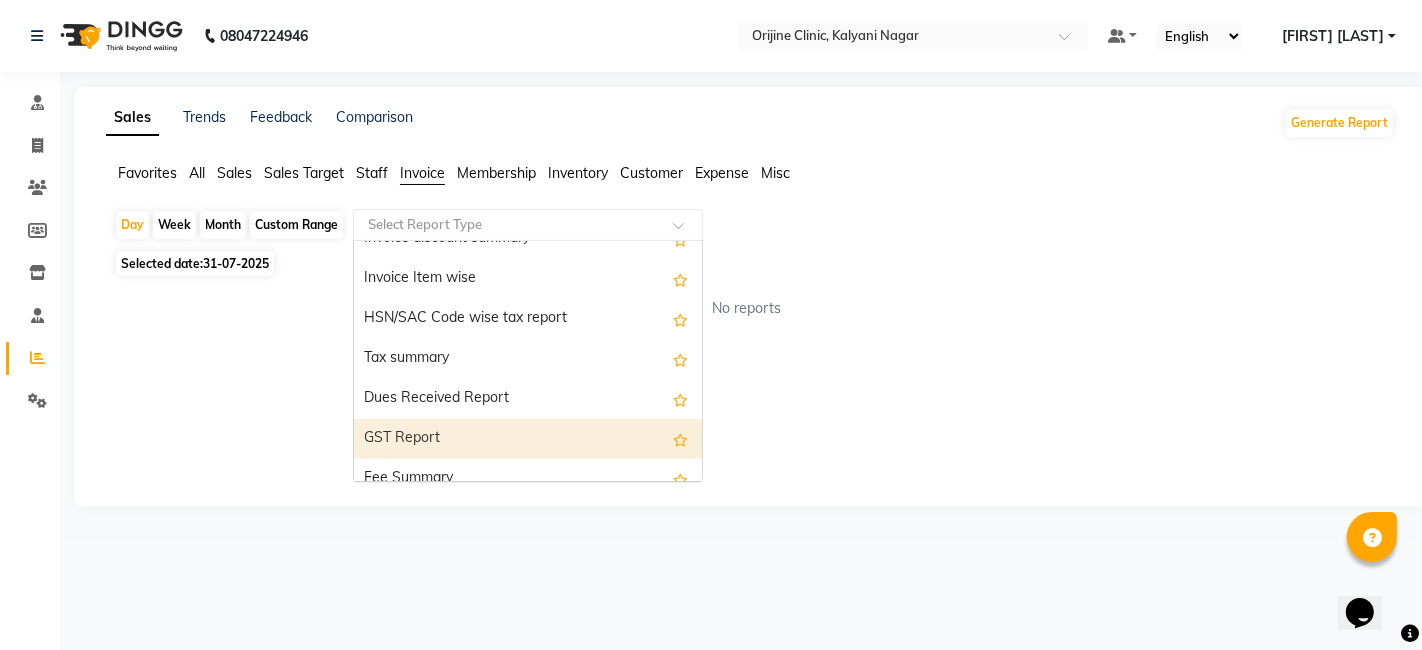 click on "GST Report" at bounding box center [528, 439] 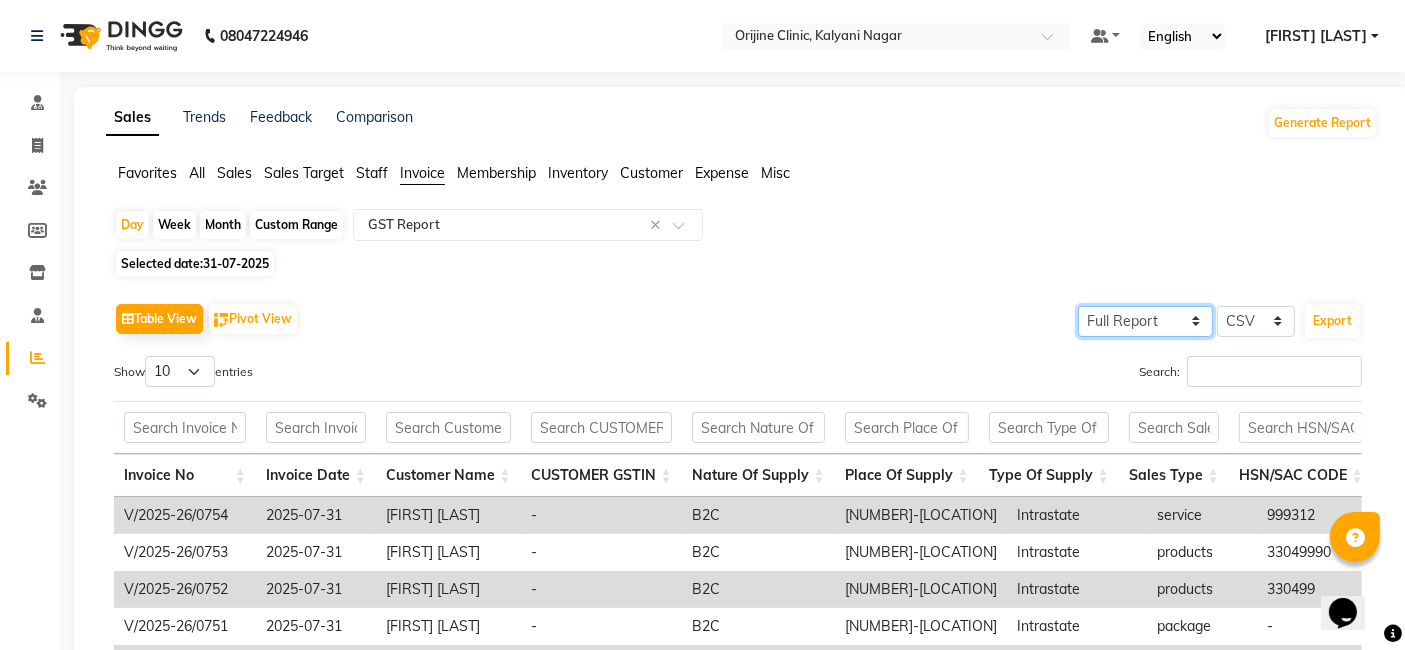 click on "Select Full Report Filtered Report" 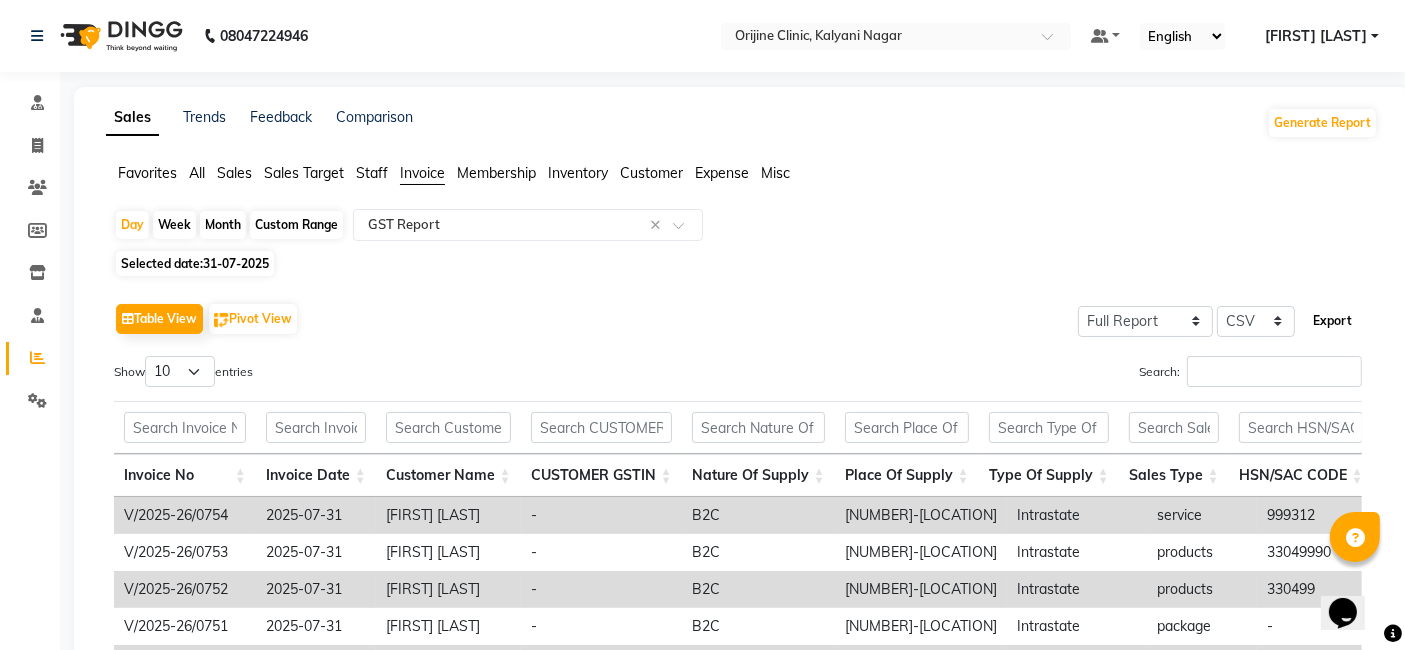 click on "Export" 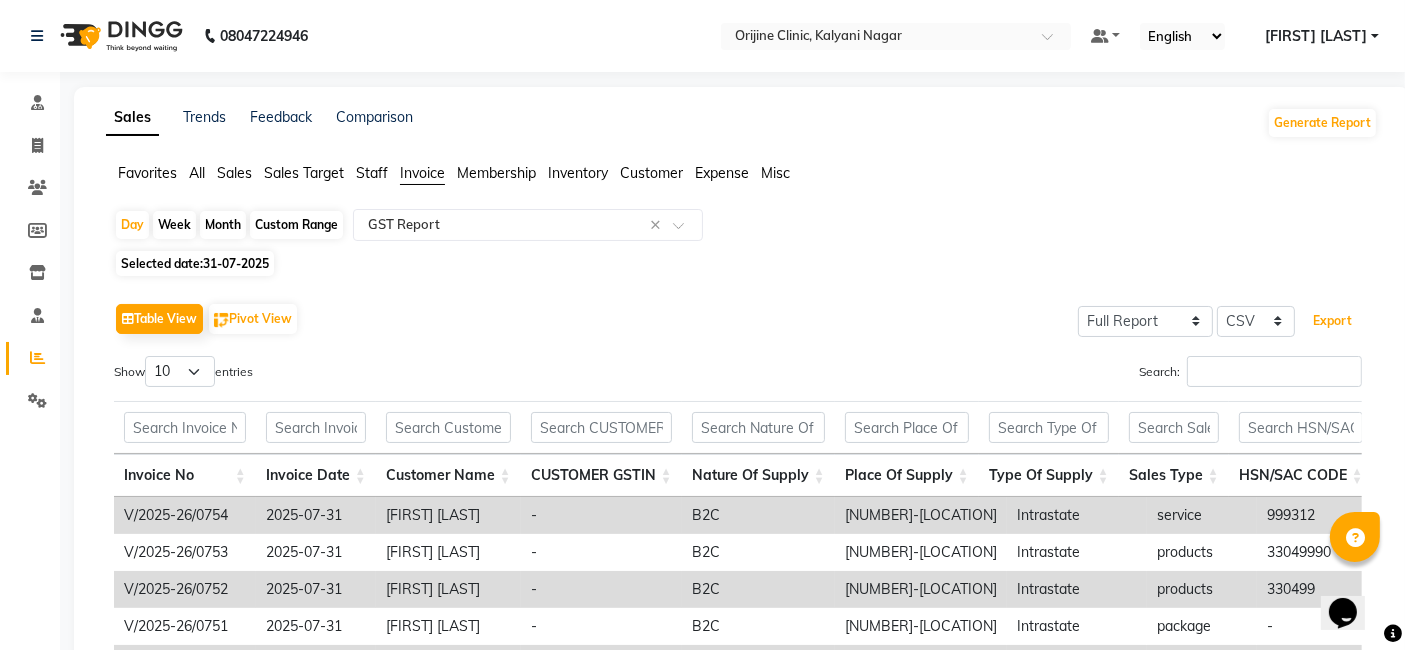 type 